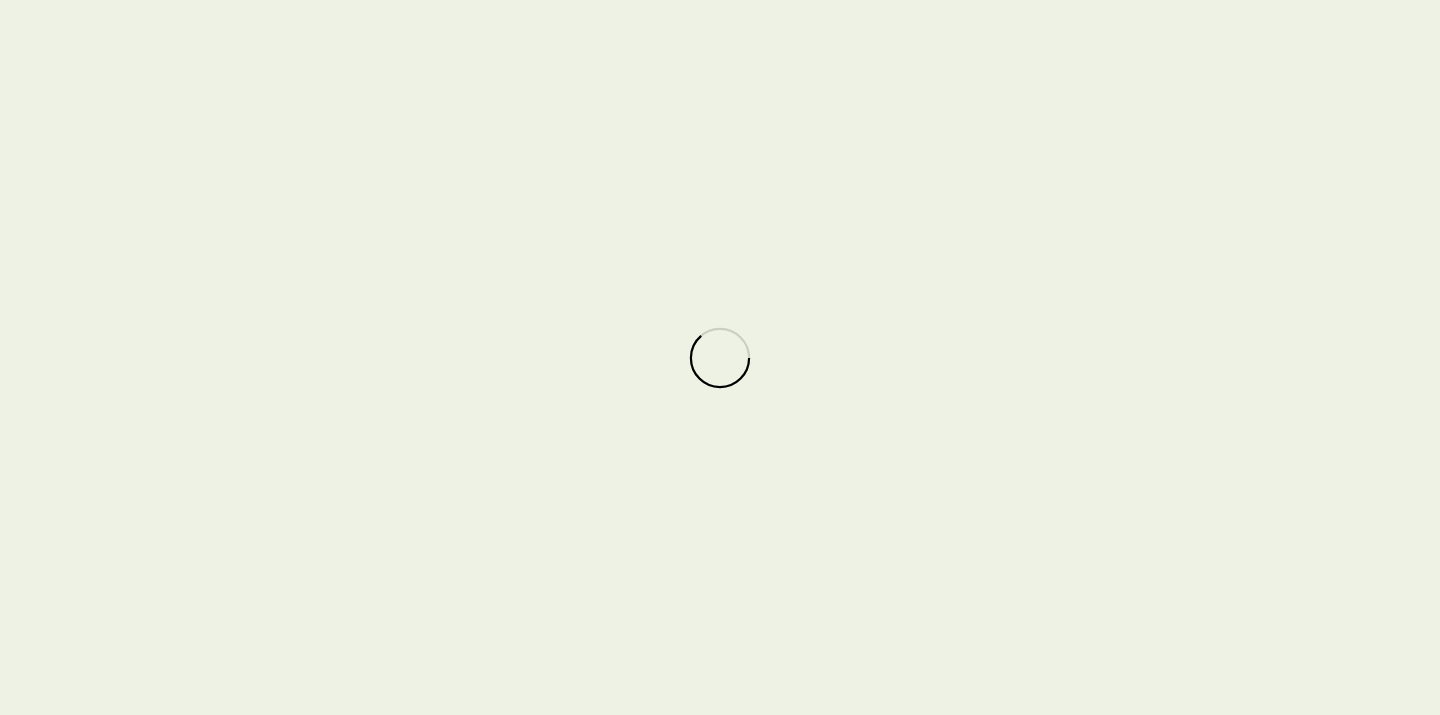 scroll, scrollTop: 0, scrollLeft: 0, axis: both 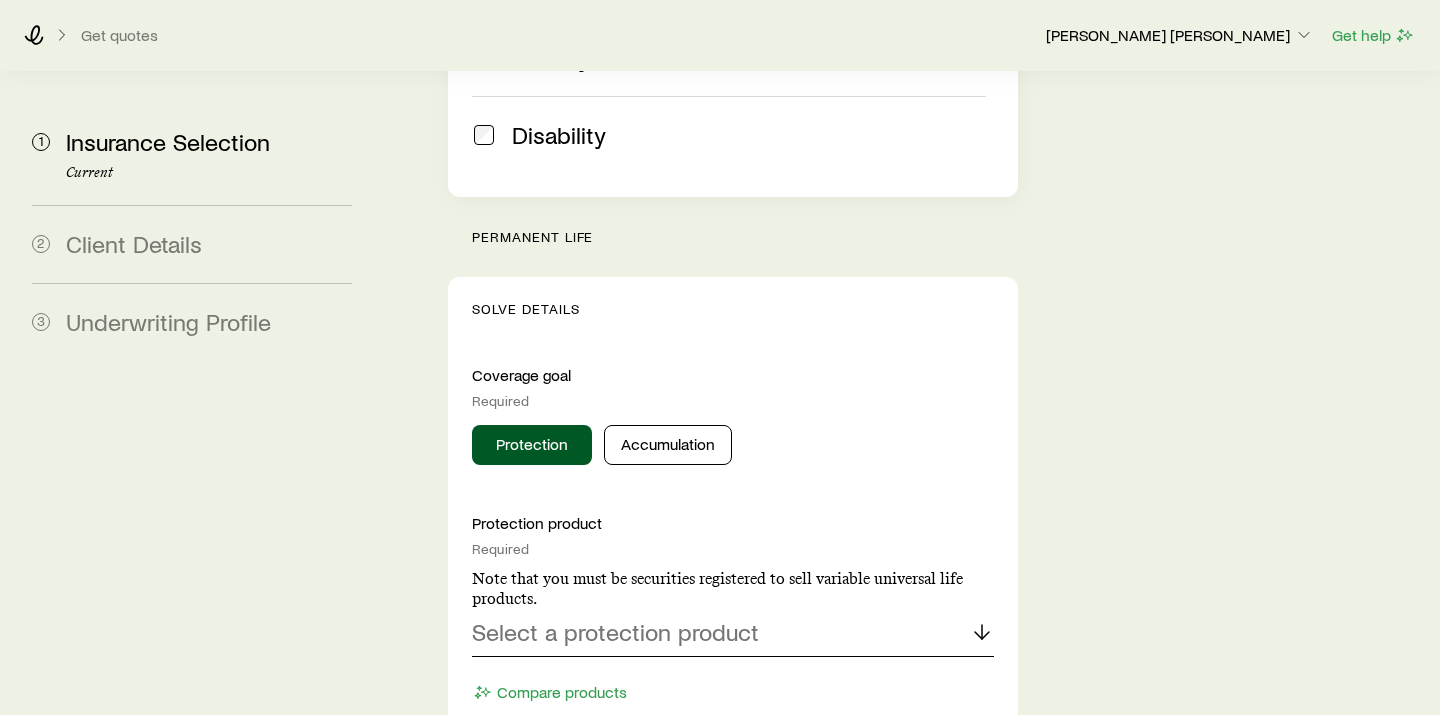 click on "Select a protection product" at bounding box center (733, 633) 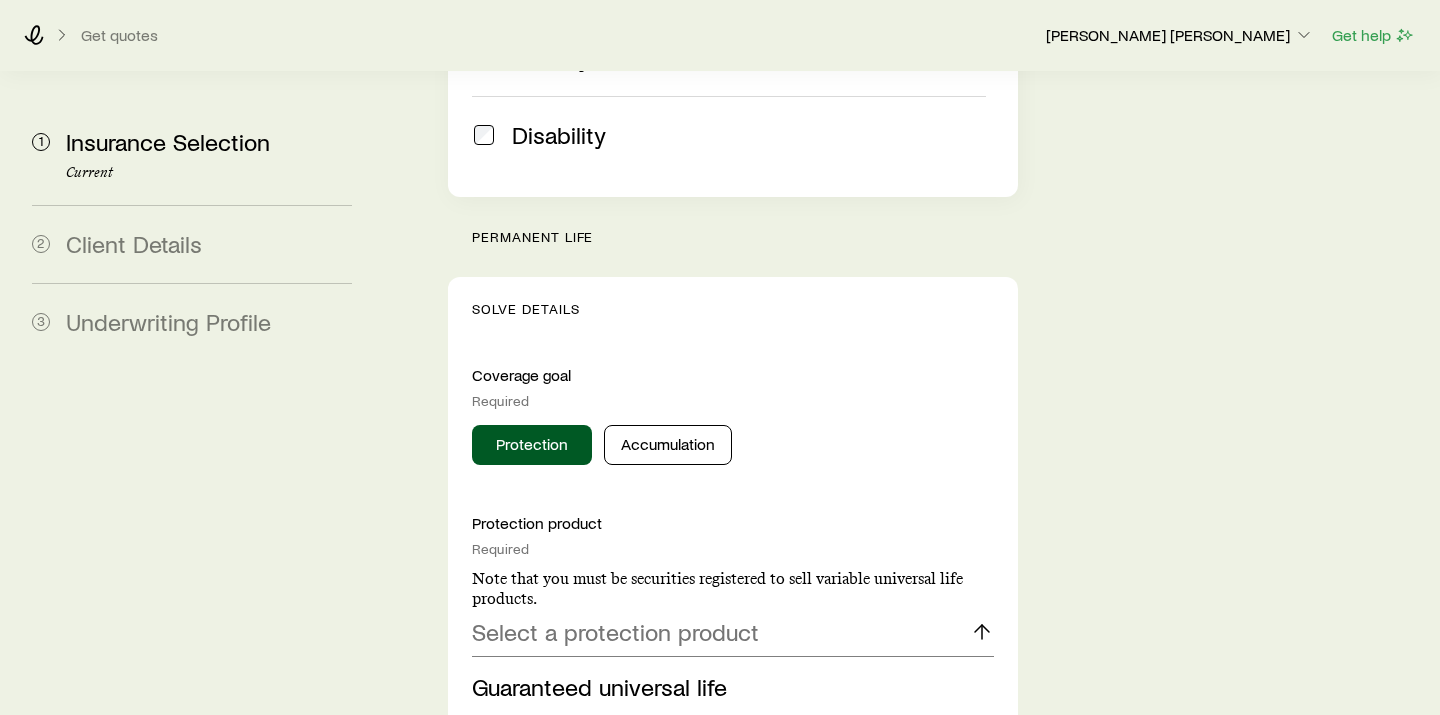 click on "Insurance Selection Start by specifying details about any product types you are considering. What type of product are you looking for? At least one is required Permanent life Term life Long term care (linked benefit) Annuity Disability permanent life Solve Details Coverage goal Required Protection Accumulation Protection product Required Note that you must be securities registered to sell variable universal life products. Select a protection product Guaranteed universal life Indexed universal life Universal life Variable universal life Whole life Compare products Premium duration Required Select a premium duration Face value Required Specify the death benefit for the policy in order to solve for premium. $ Specify a modal premium instead Premium mode Required Select a premium mode Death benefit option Required Select a death benefit option Compare options 1035 exchange This is a tax free transfer of cash value from one life insurance policy to another. Yes No View requirements Lump sum payment Yes No Riders" at bounding box center (908, 922) 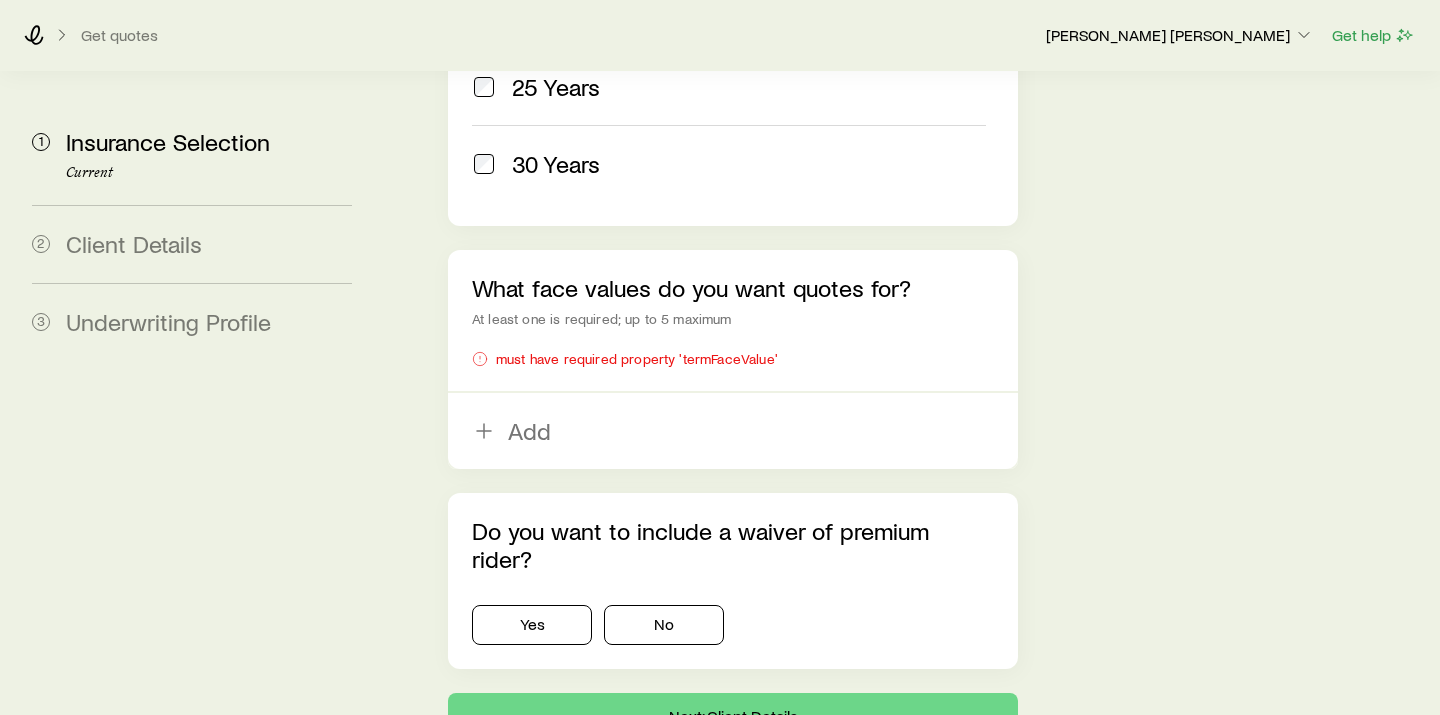 scroll, scrollTop: 1357, scrollLeft: 0, axis: vertical 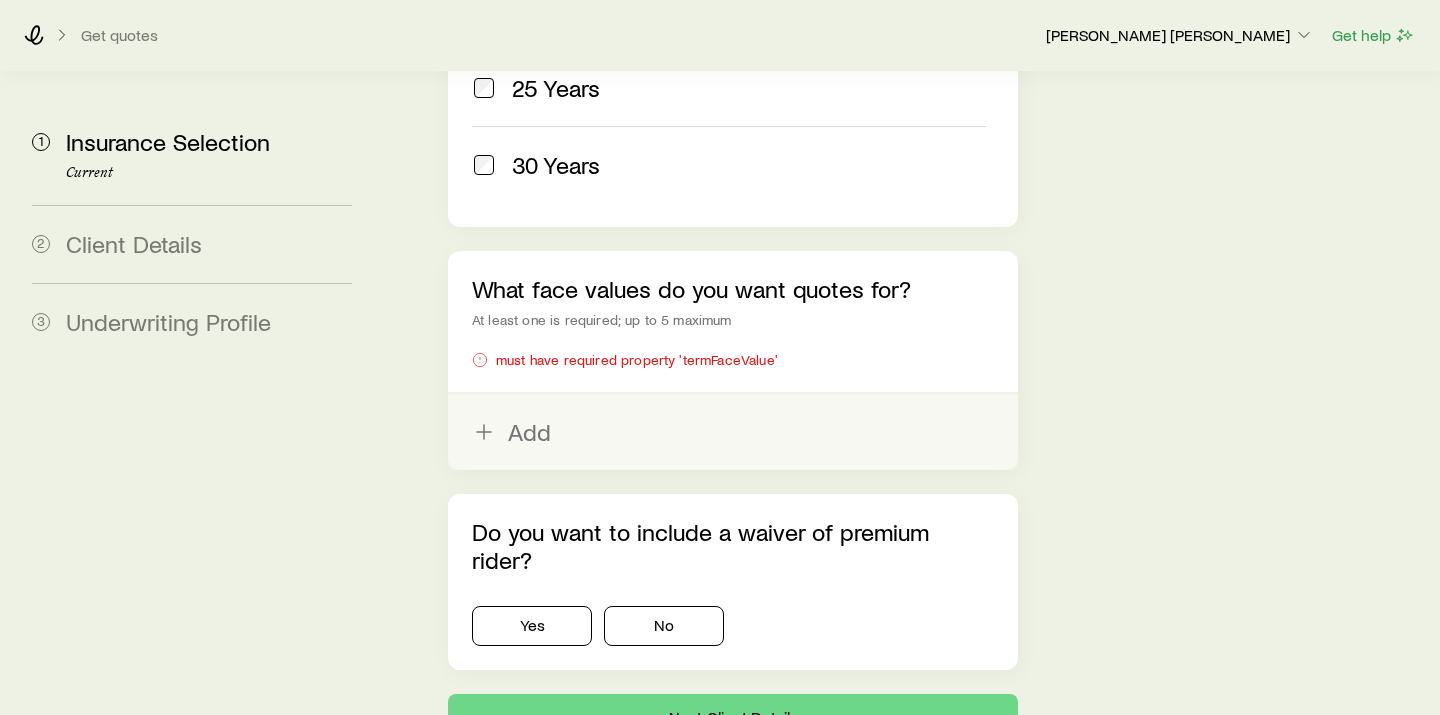 click on "Add" at bounding box center [733, 432] 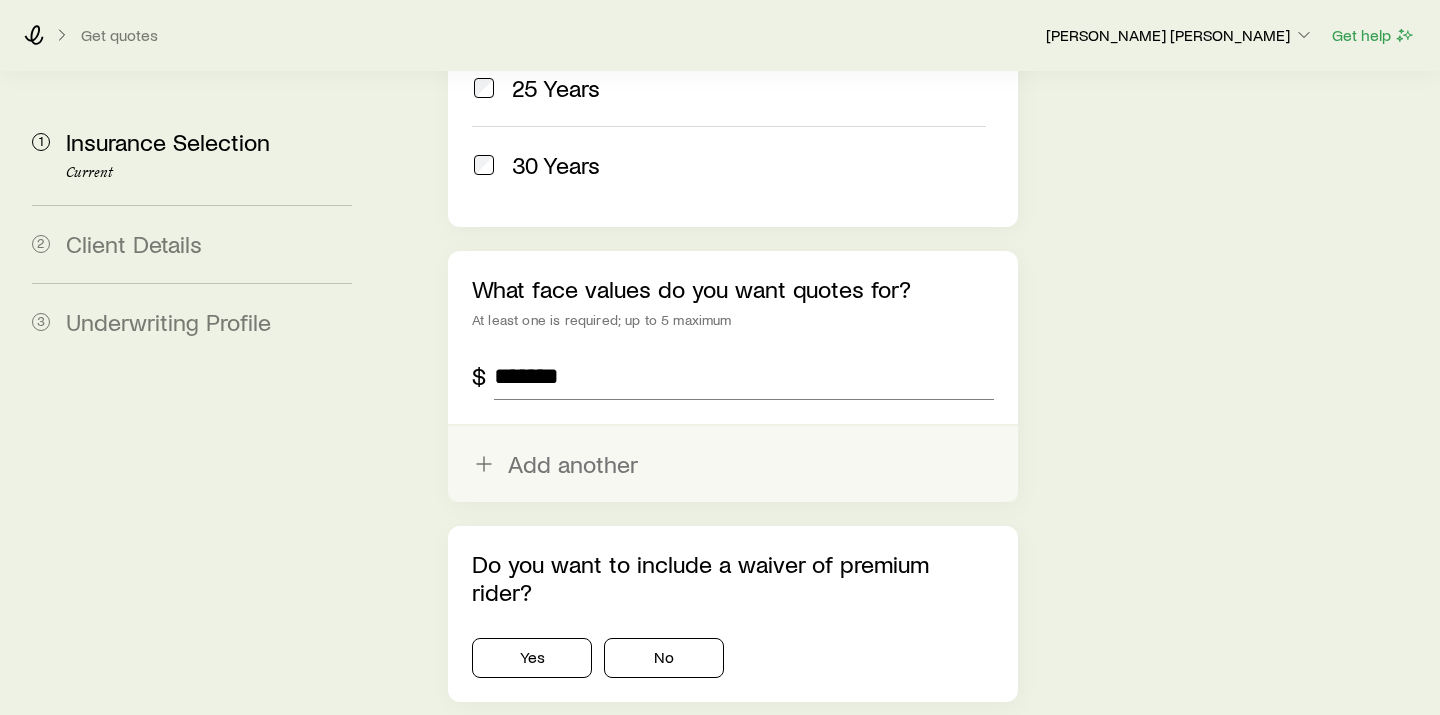 type on "*********" 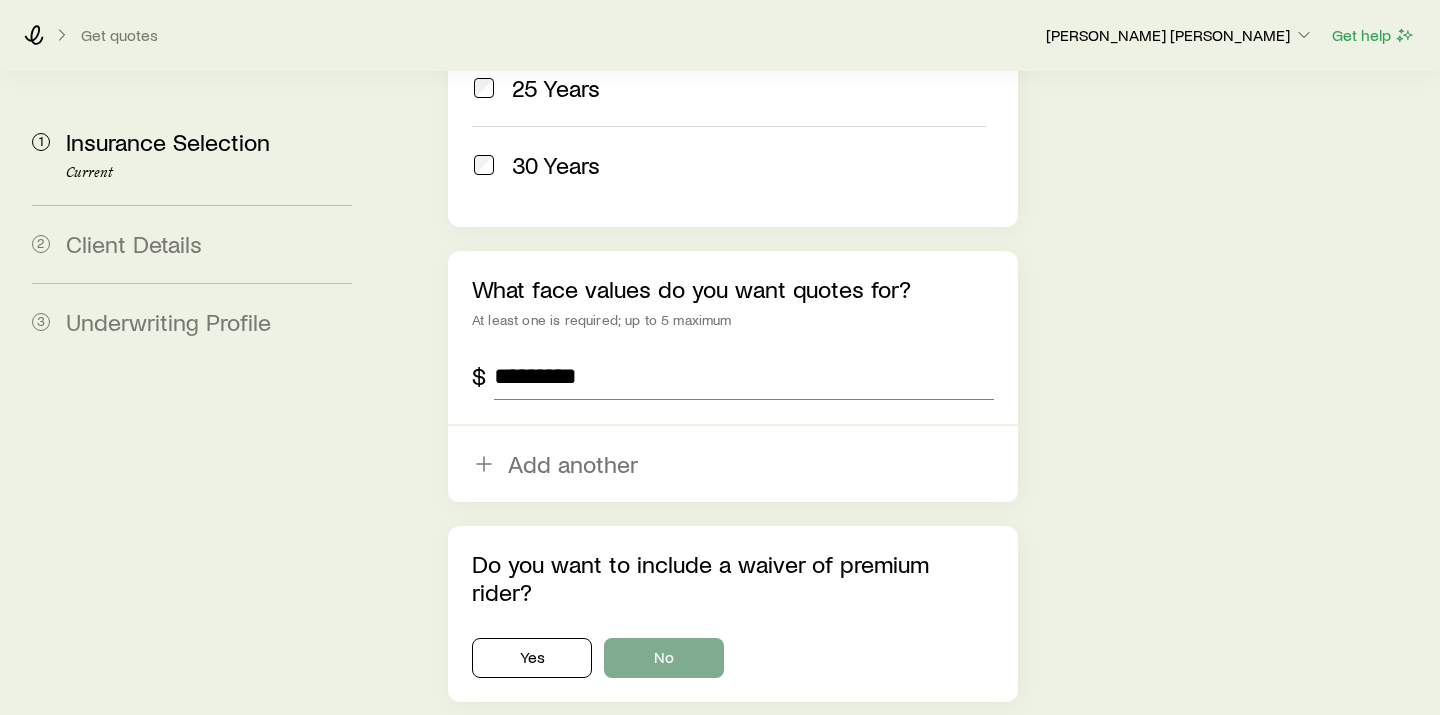 click on "No" at bounding box center [664, 658] 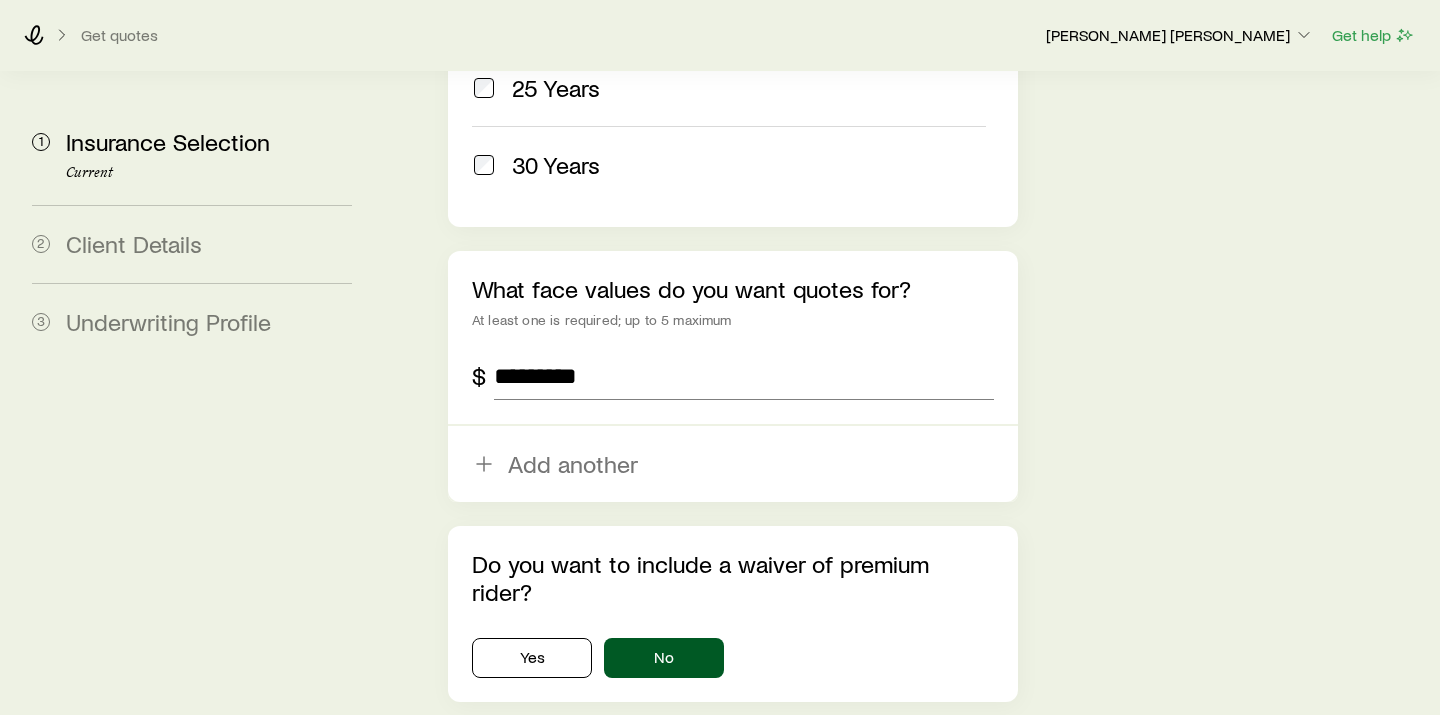click on "Next: Client Details" at bounding box center (733, 750) 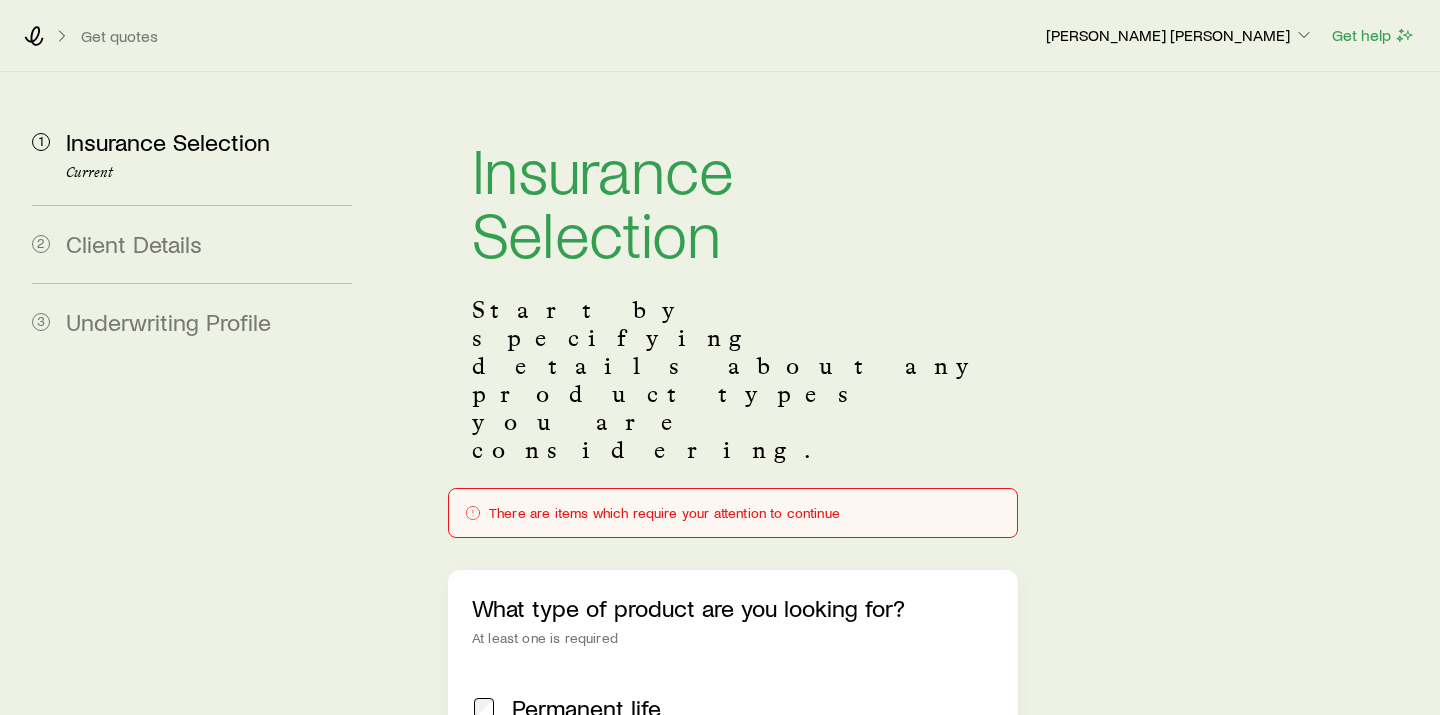 scroll, scrollTop: 0, scrollLeft: 0, axis: both 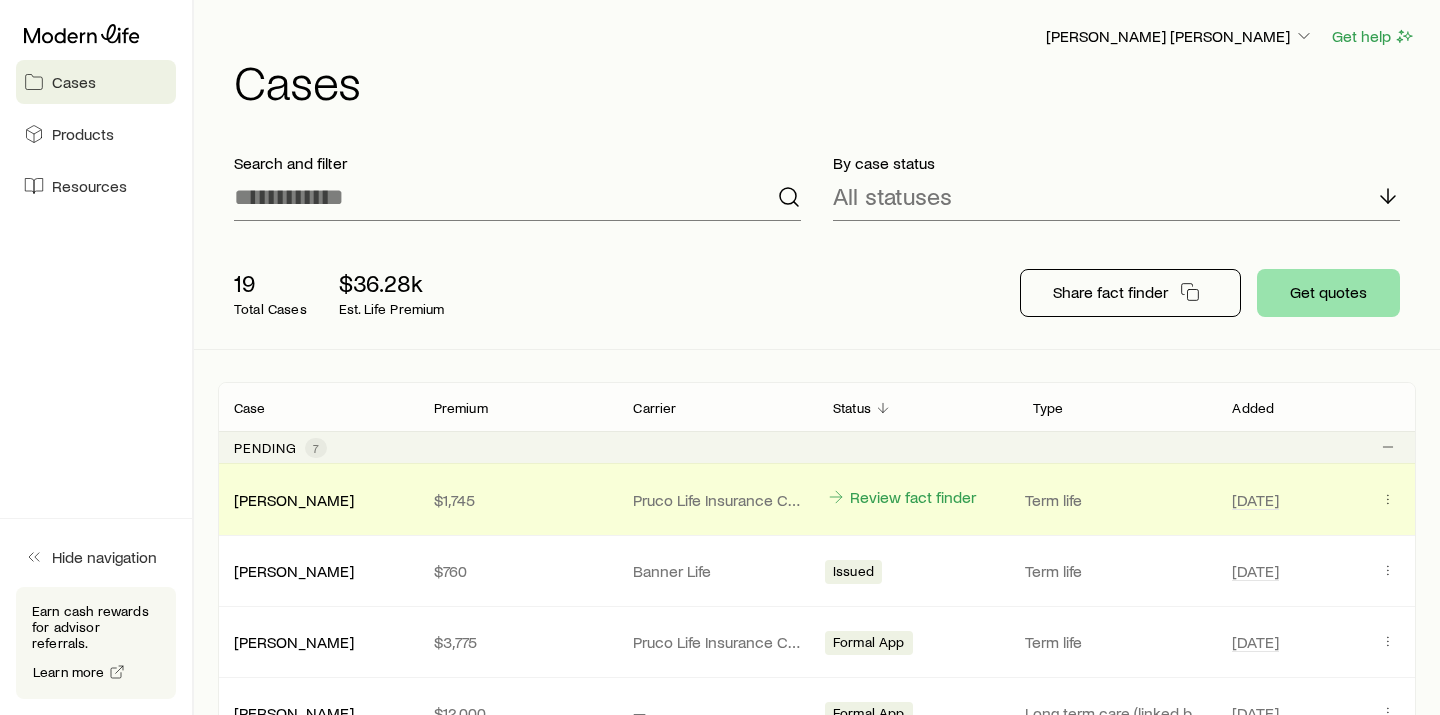 click on "Get quotes" at bounding box center (1328, 293) 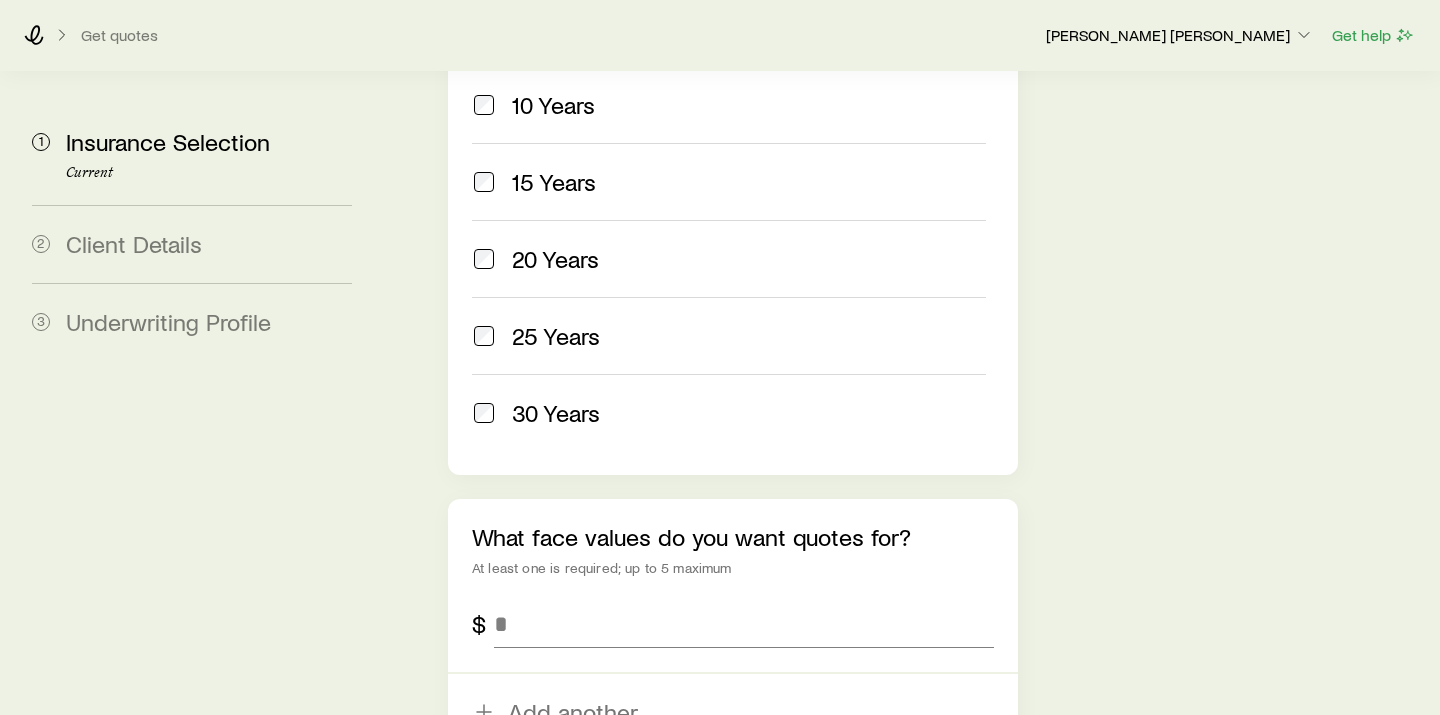 scroll, scrollTop: 1137, scrollLeft: 0, axis: vertical 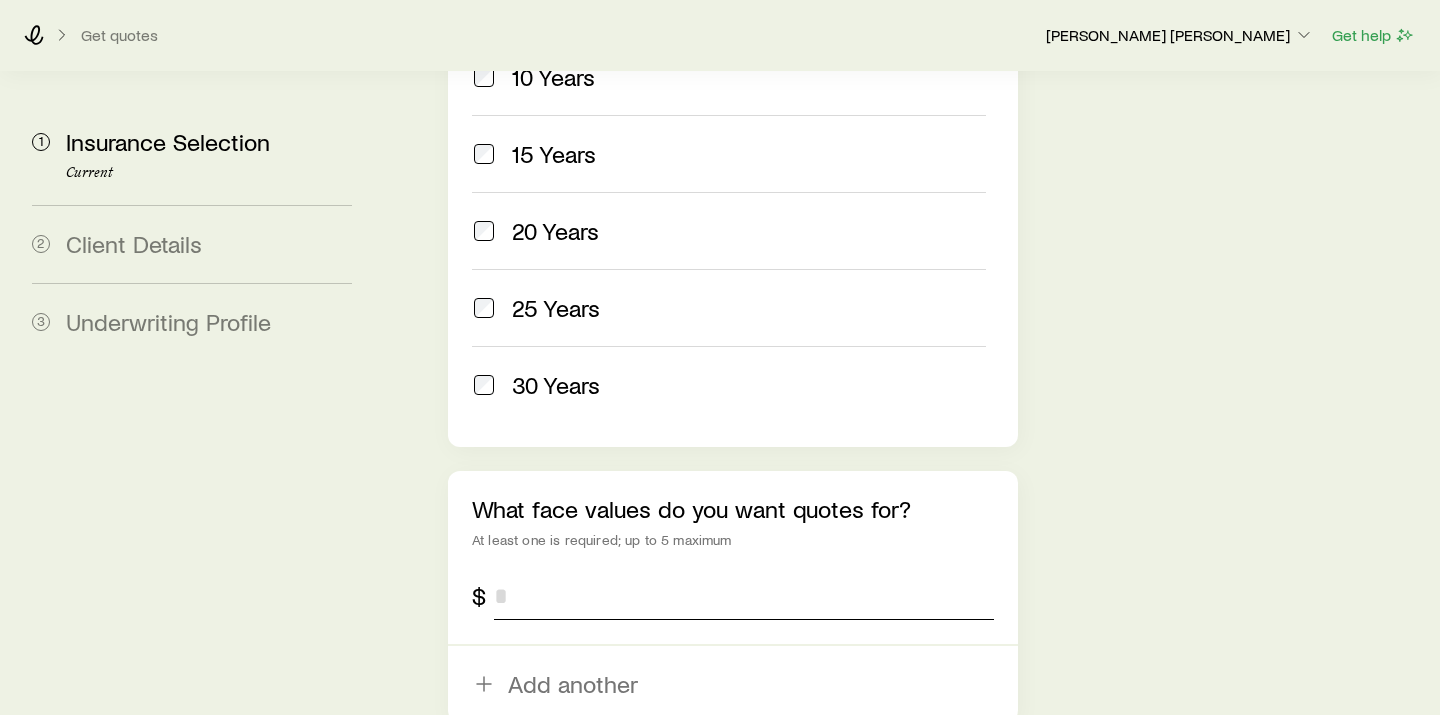 click at bounding box center (744, 596) 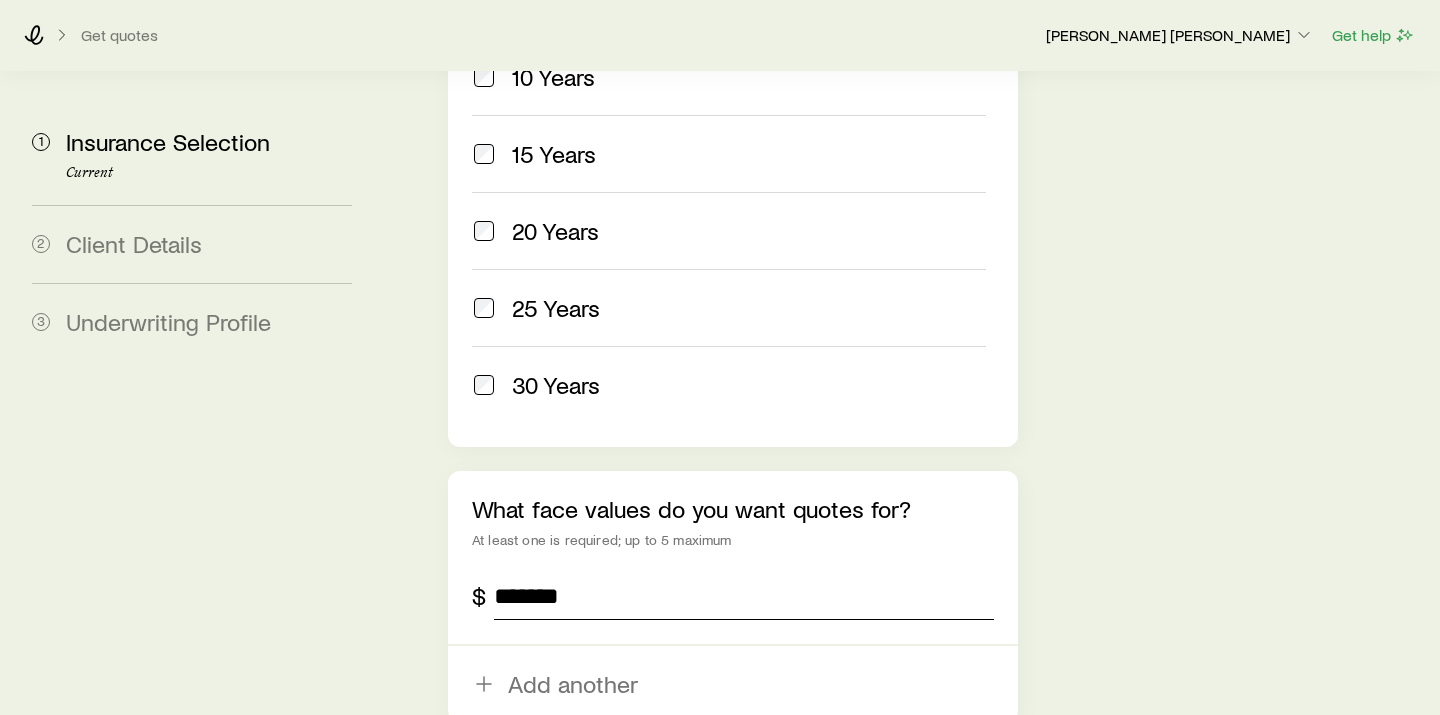 type on "*********" 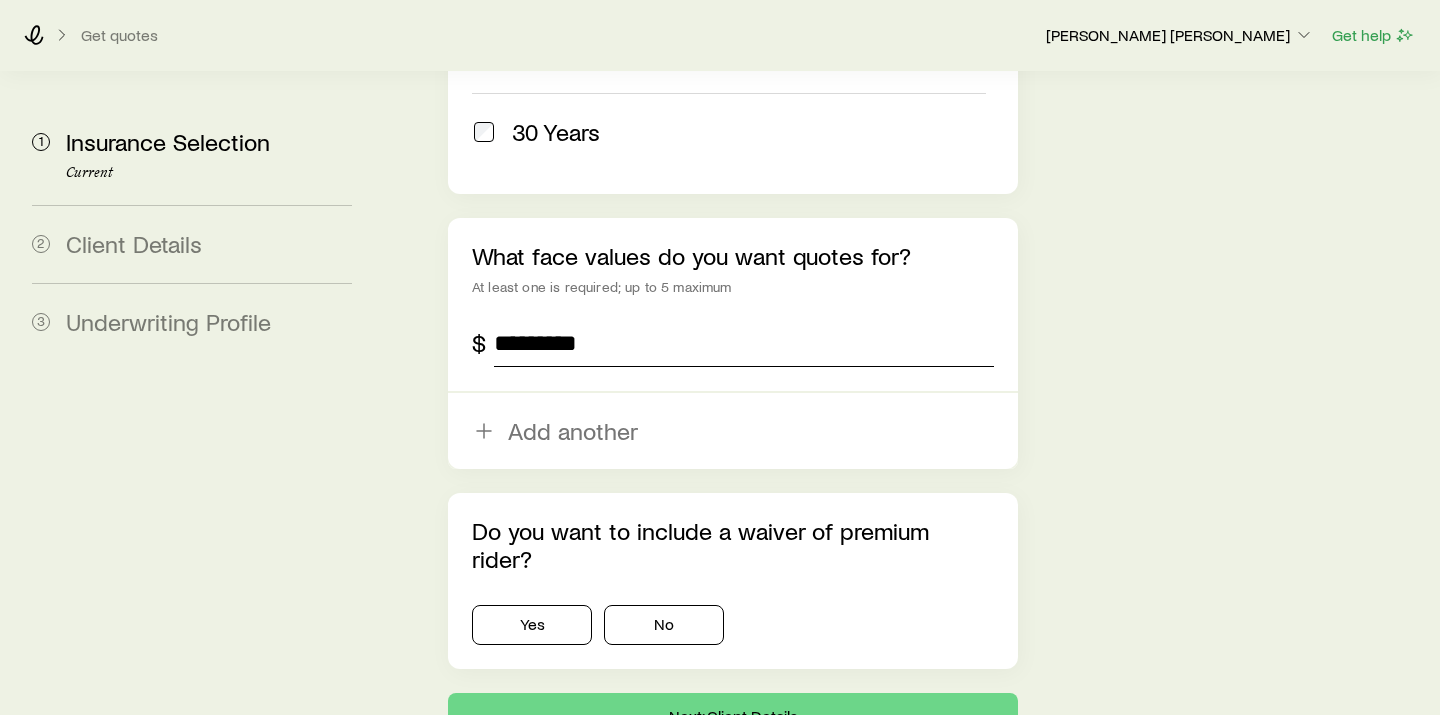 scroll, scrollTop: 1389, scrollLeft: 0, axis: vertical 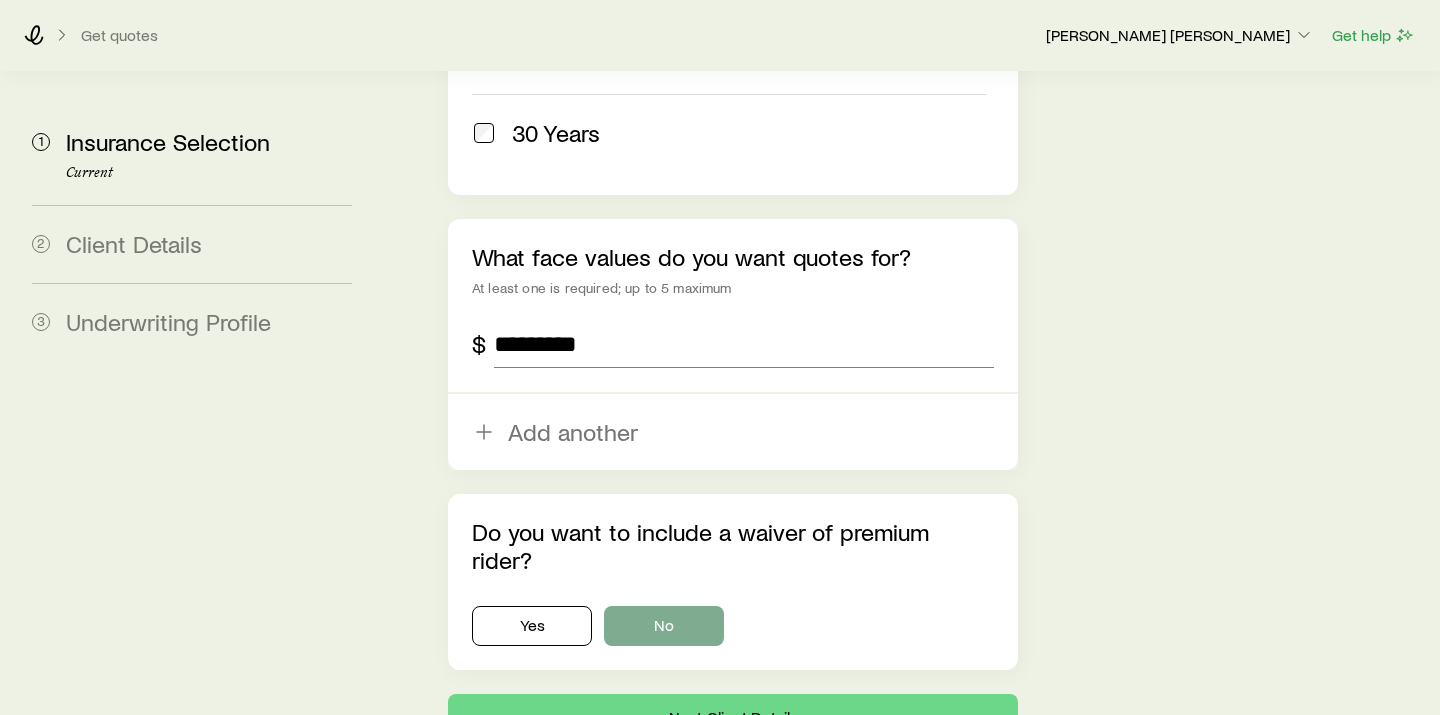 click on "No" at bounding box center [664, 626] 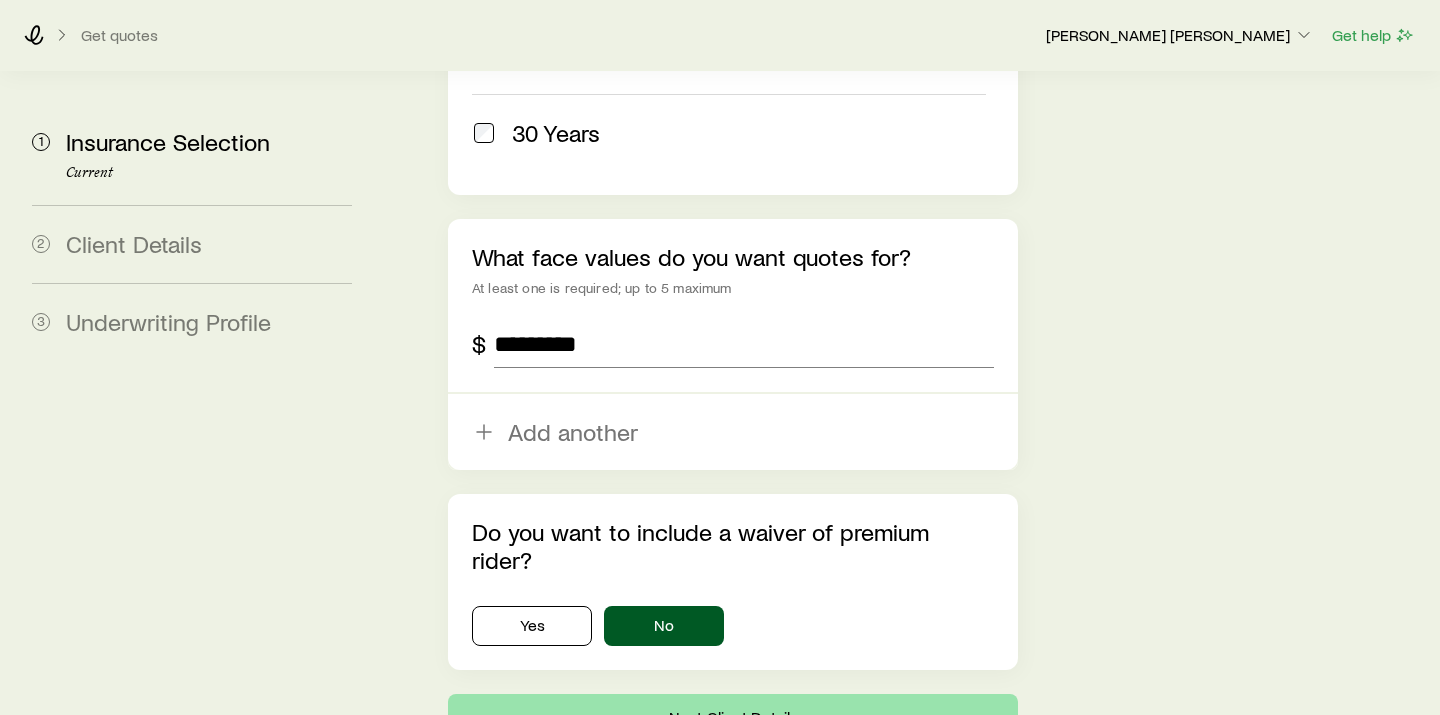 click on "Next: Client Details" at bounding box center [733, 718] 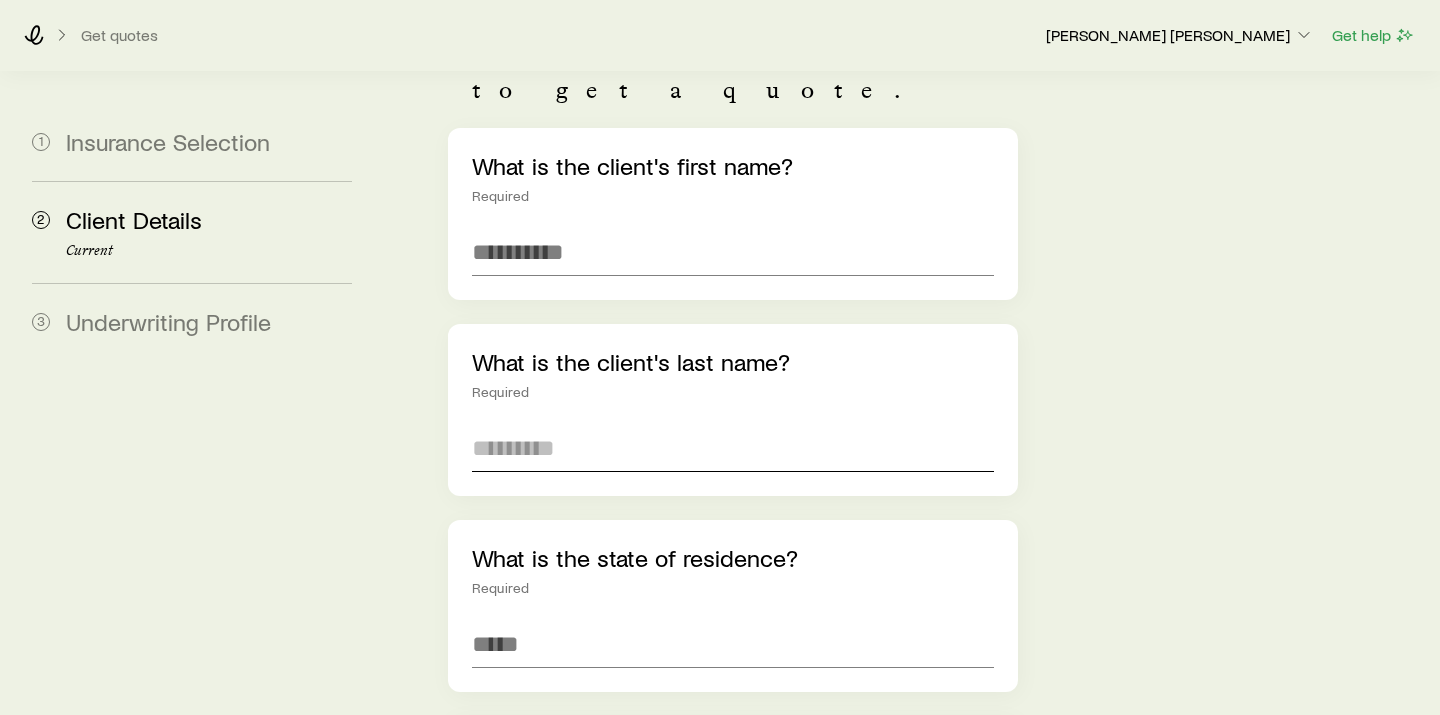 scroll, scrollTop: 229, scrollLeft: 0, axis: vertical 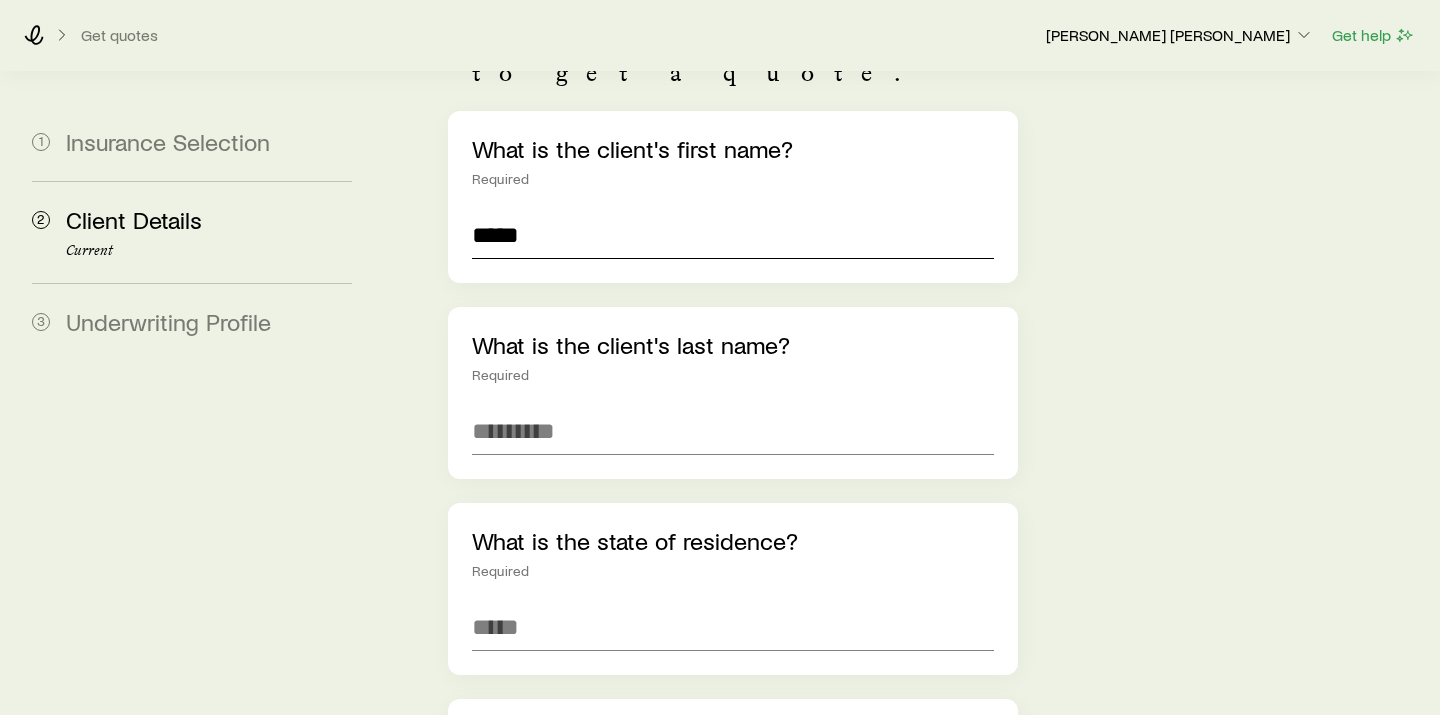 type on "*****" 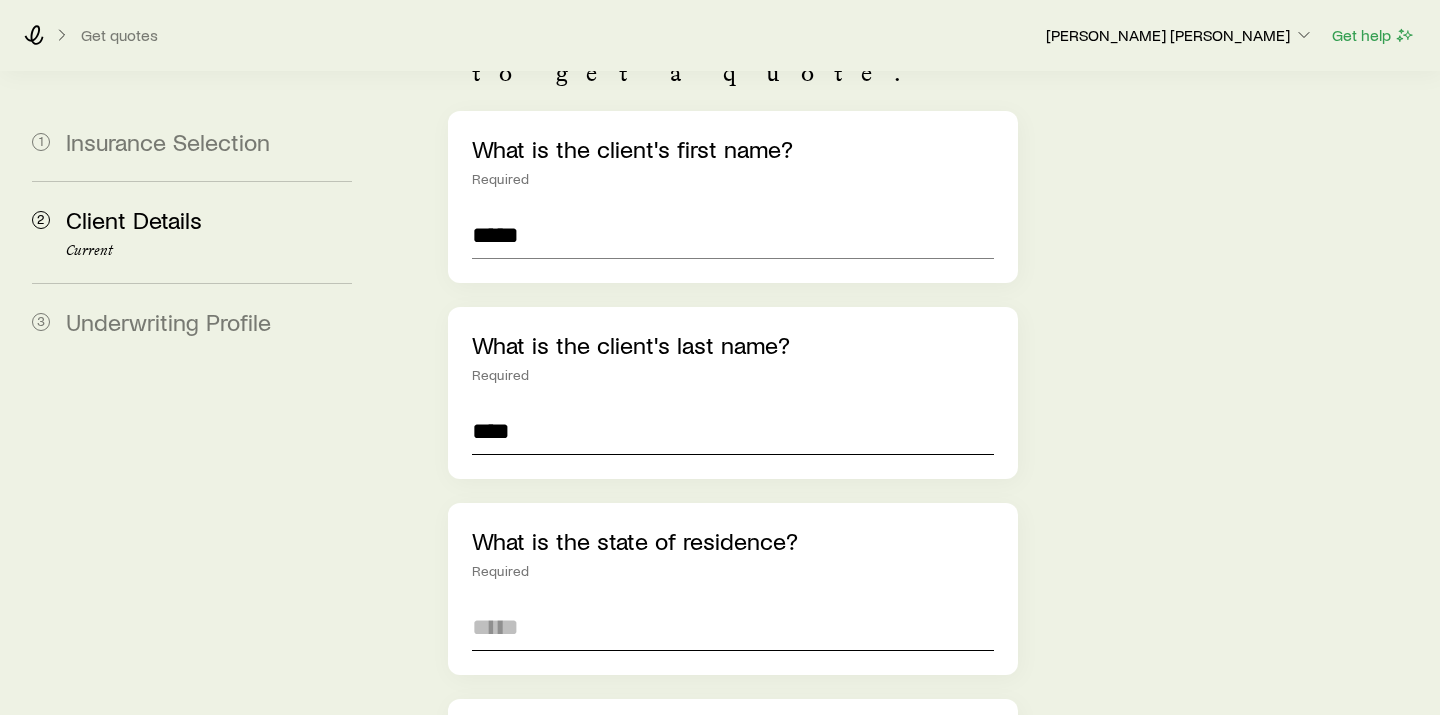 type on "****" 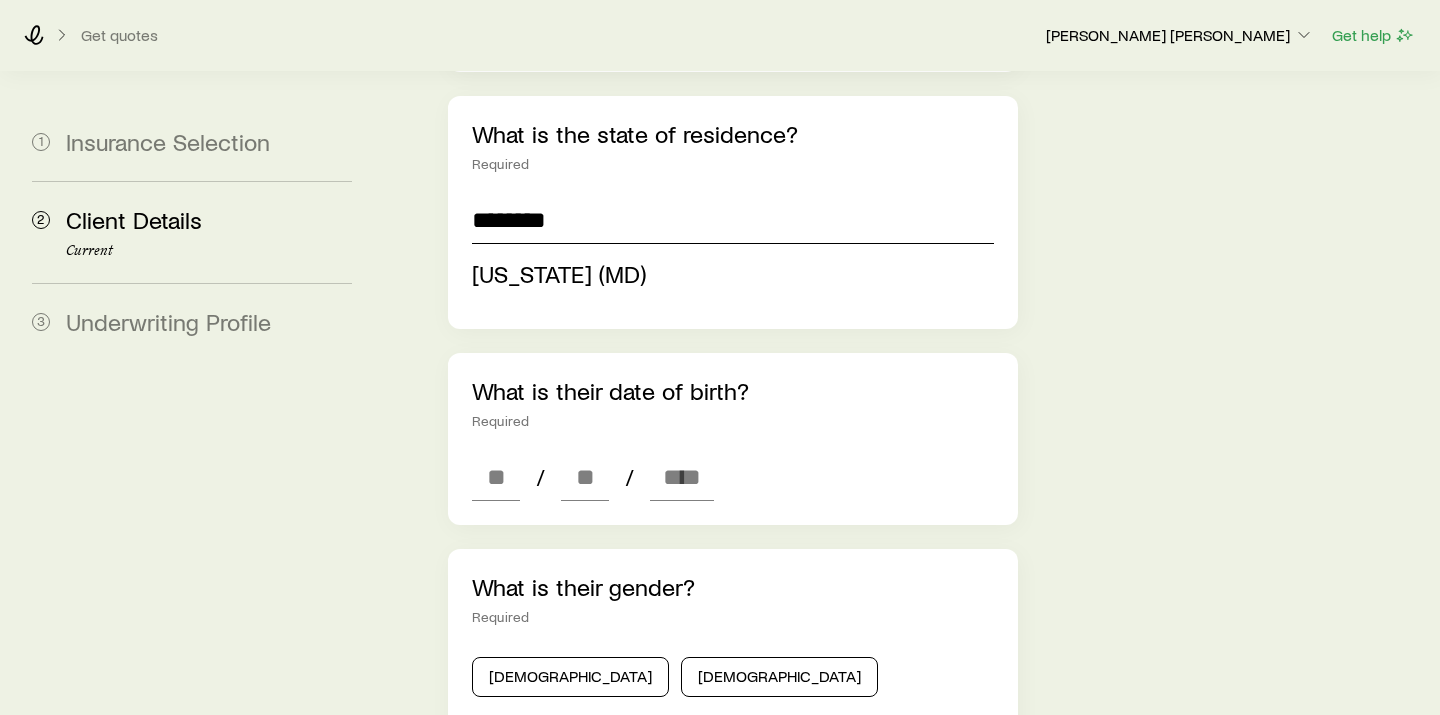 scroll, scrollTop: 655, scrollLeft: 0, axis: vertical 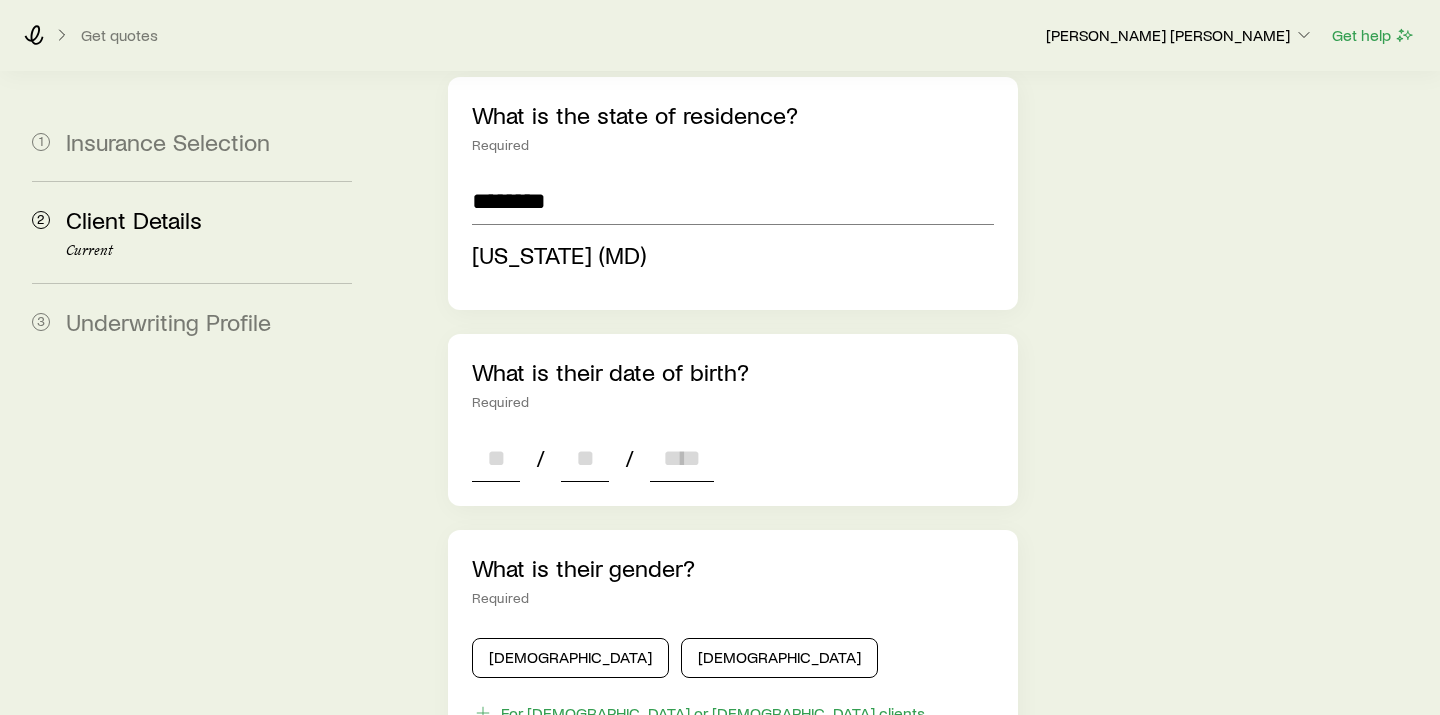type on "**********" 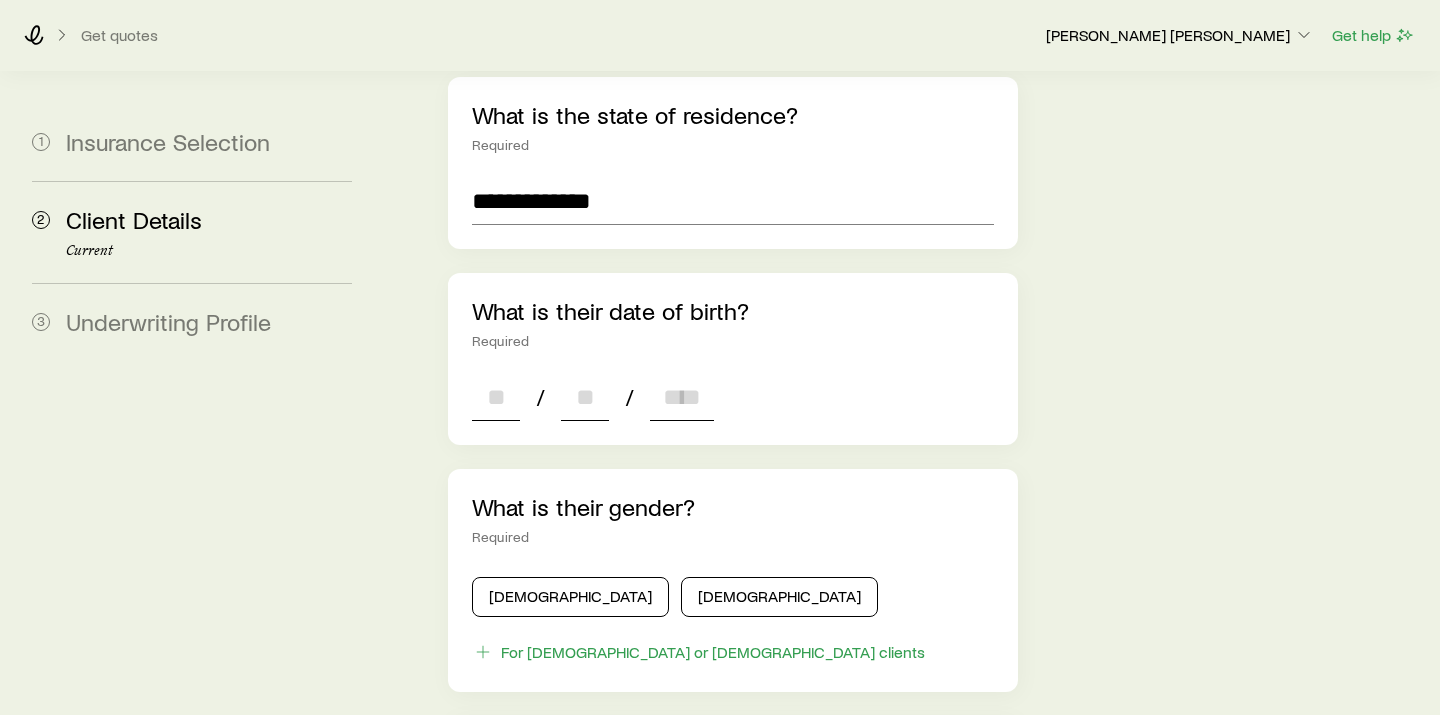click on "**********" at bounding box center (733, 516) 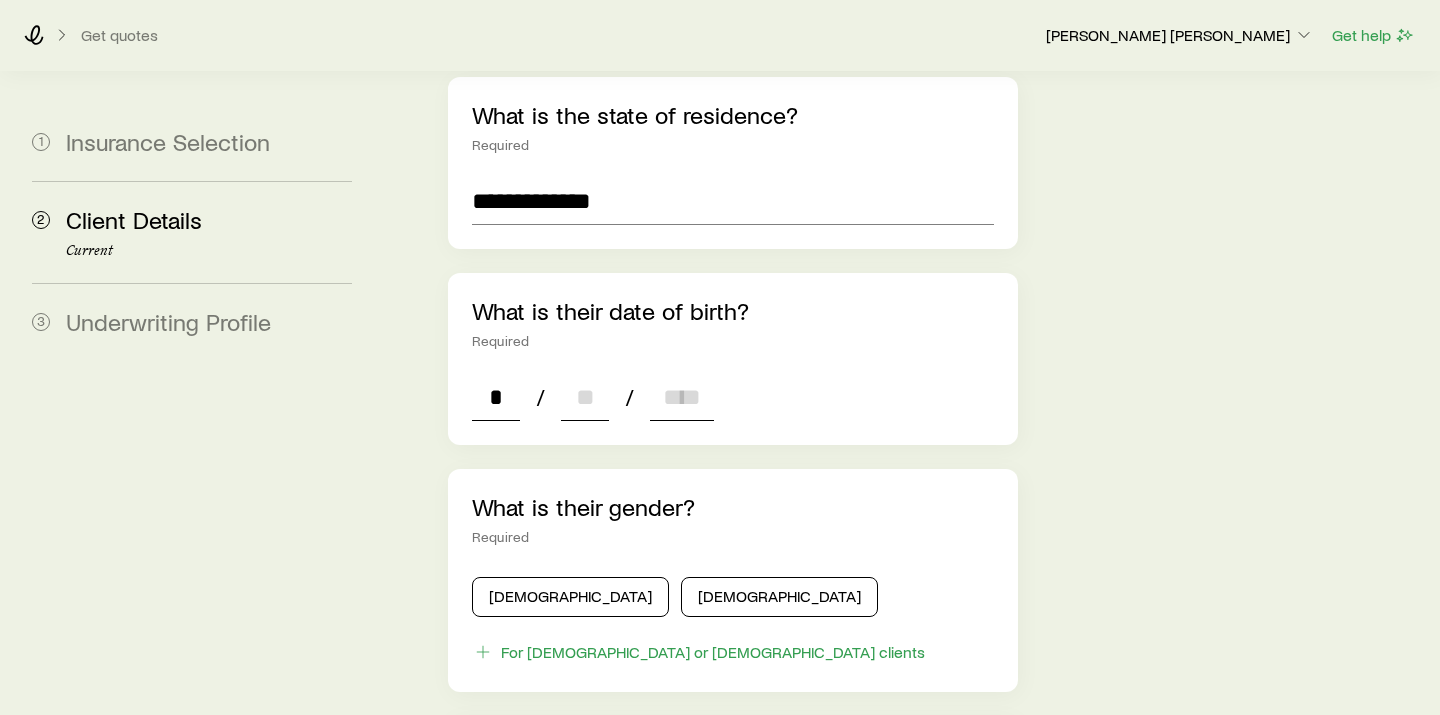 type on "**" 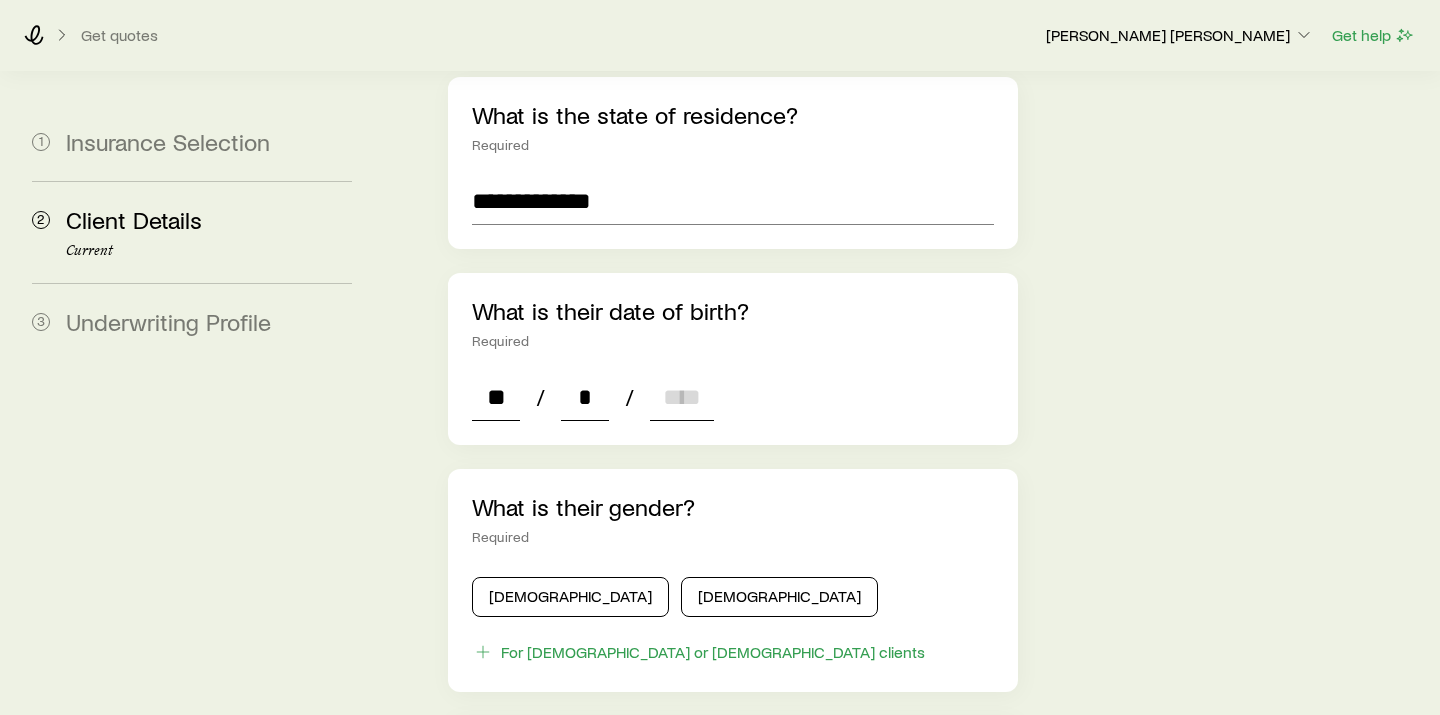 type on "**" 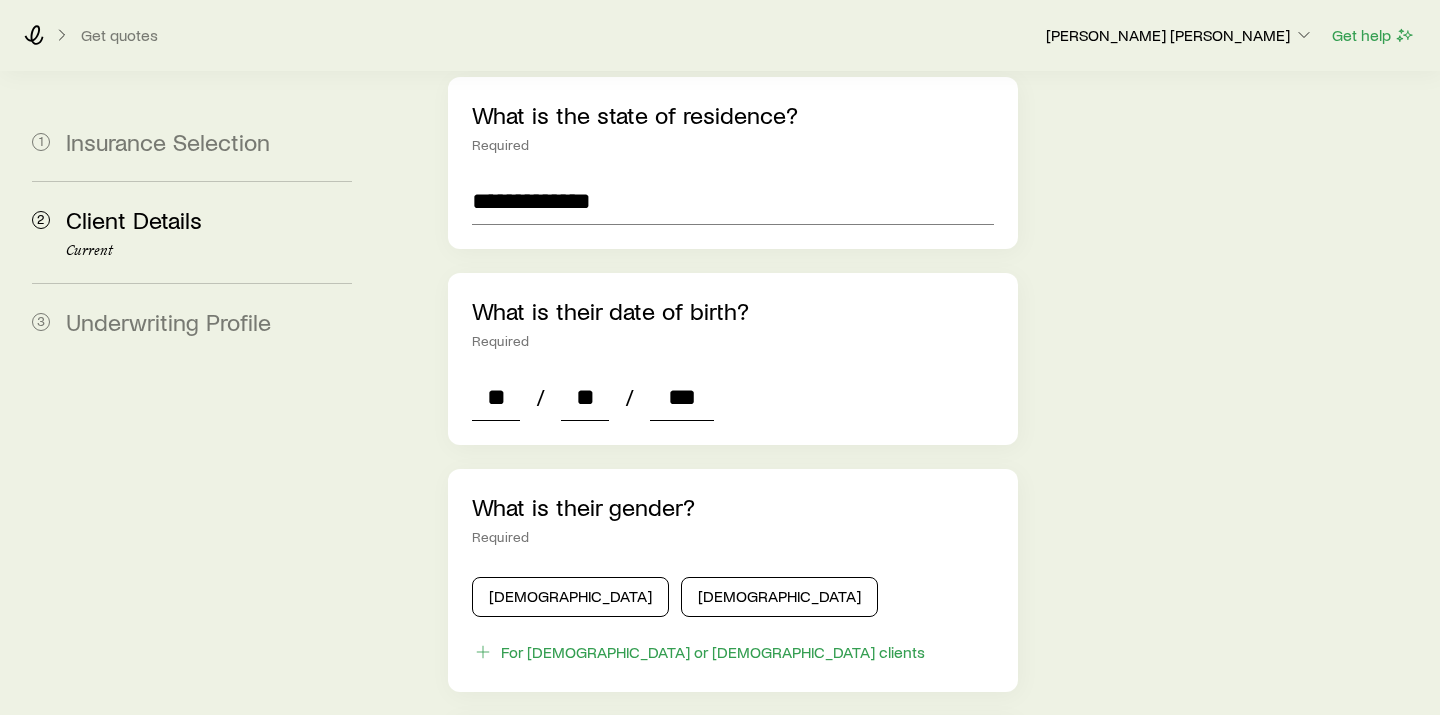 type on "****" 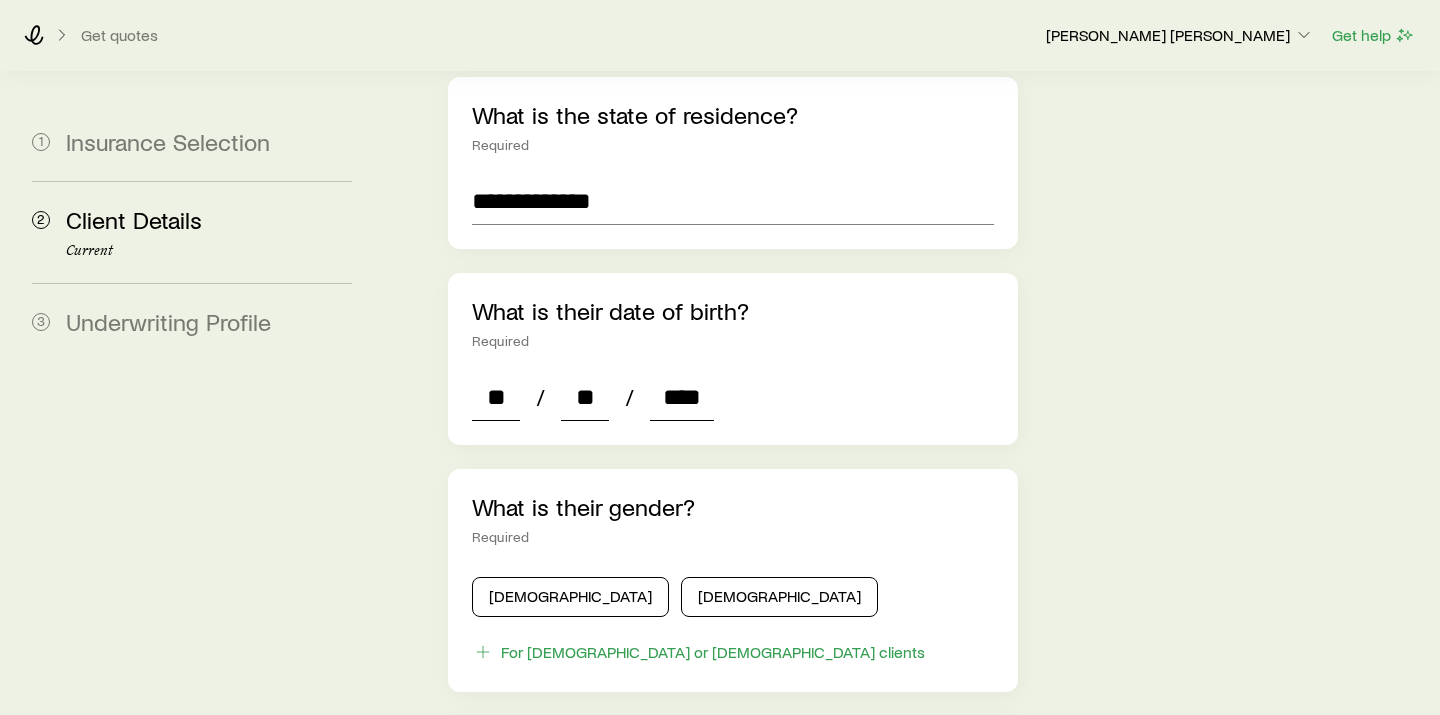 type on "*" 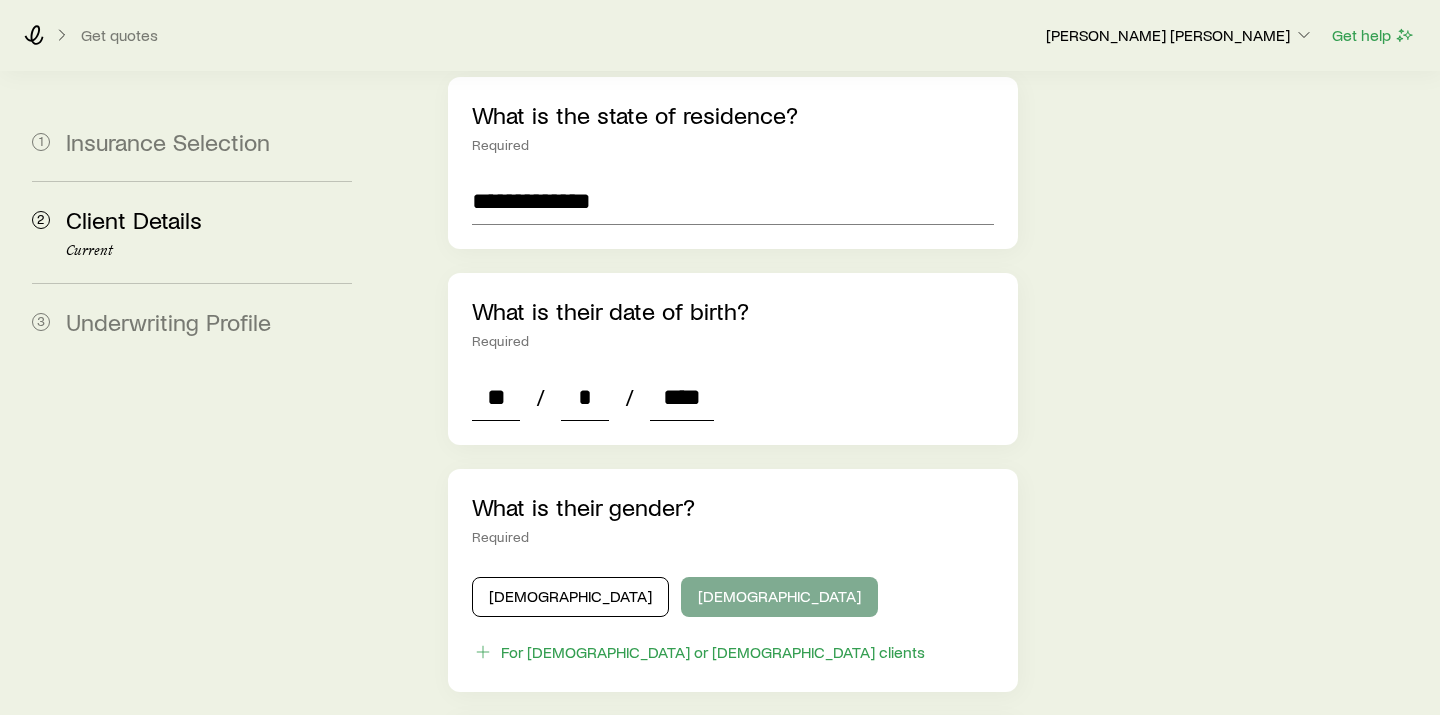type on "****" 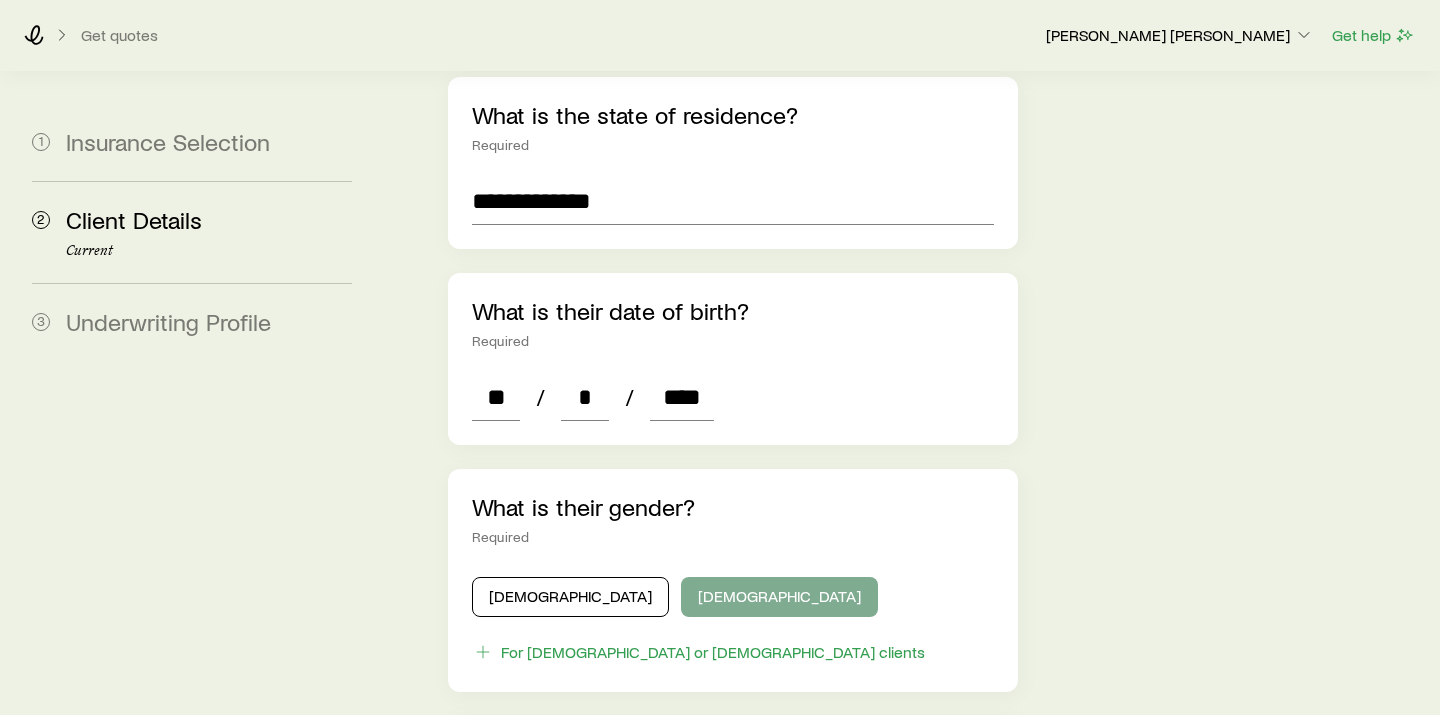 click on "[DEMOGRAPHIC_DATA]" at bounding box center (779, 597) 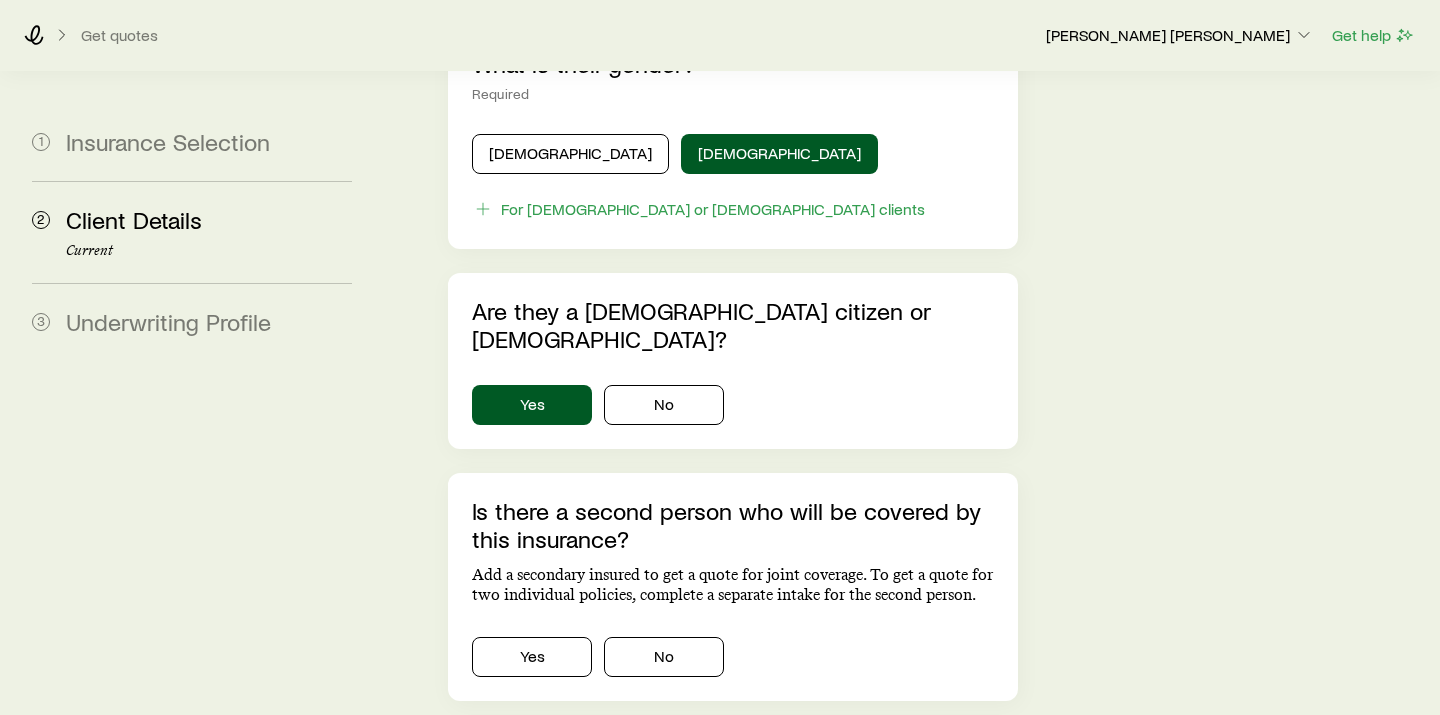 scroll, scrollTop: 1123, scrollLeft: 0, axis: vertical 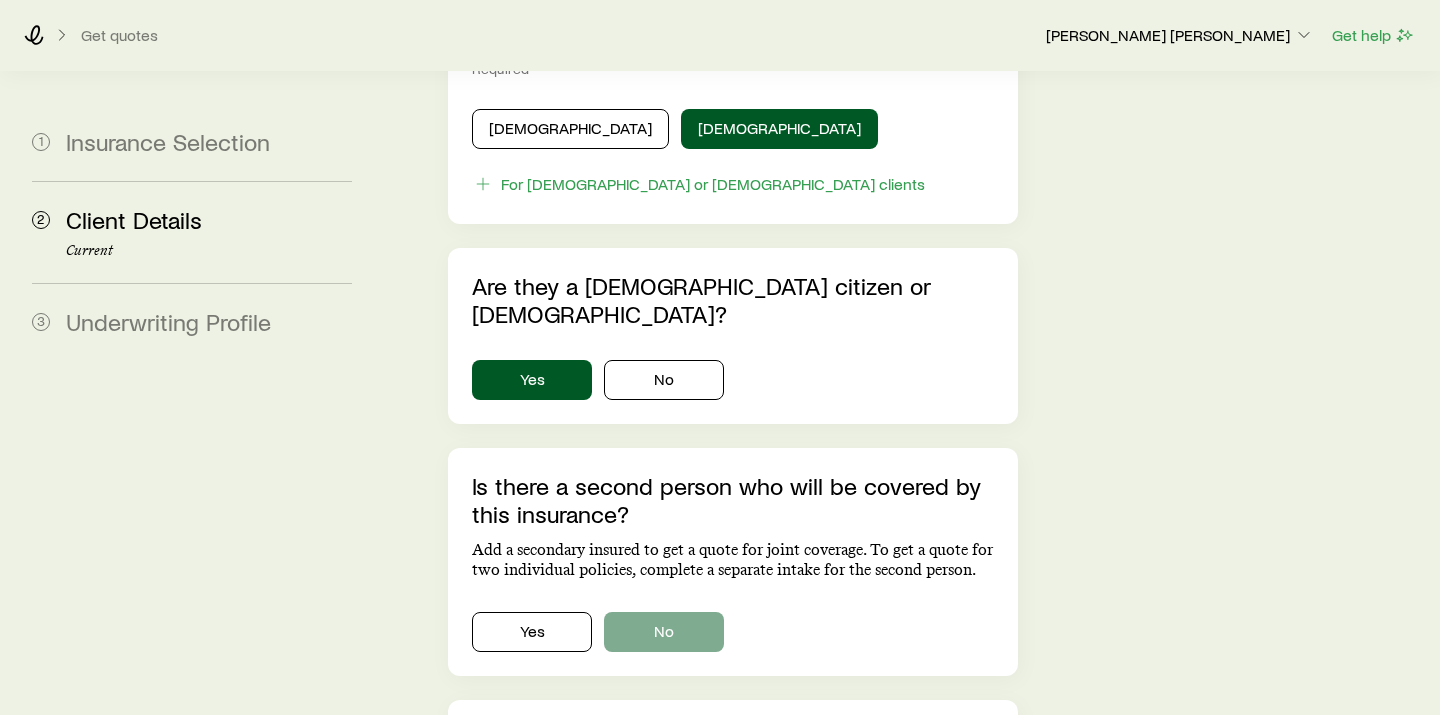 click on "No" at bounding box center [664, 632] 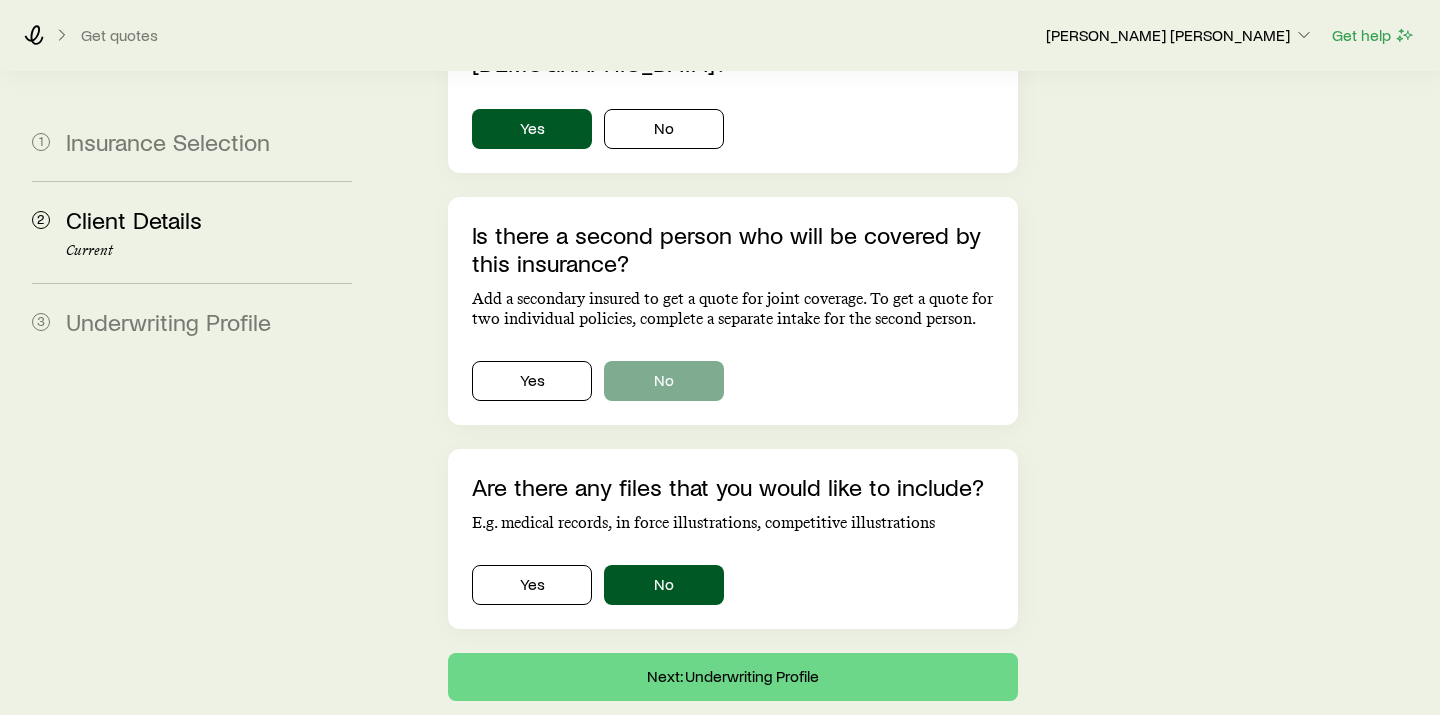 scroll, scrollTop: 1375, scrollLeft: 0, axis: vertical 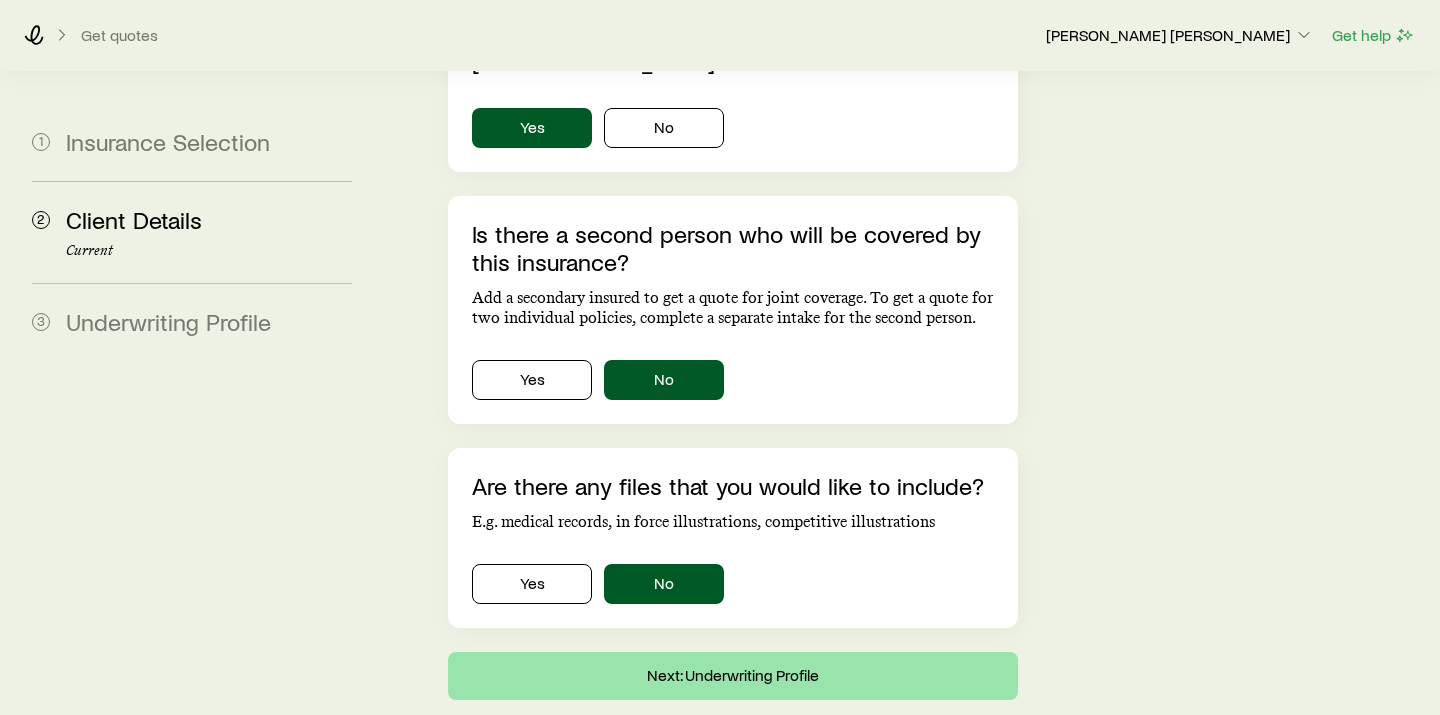 click on "Next: Underwriting Profile" at bounding box center (733, 676) 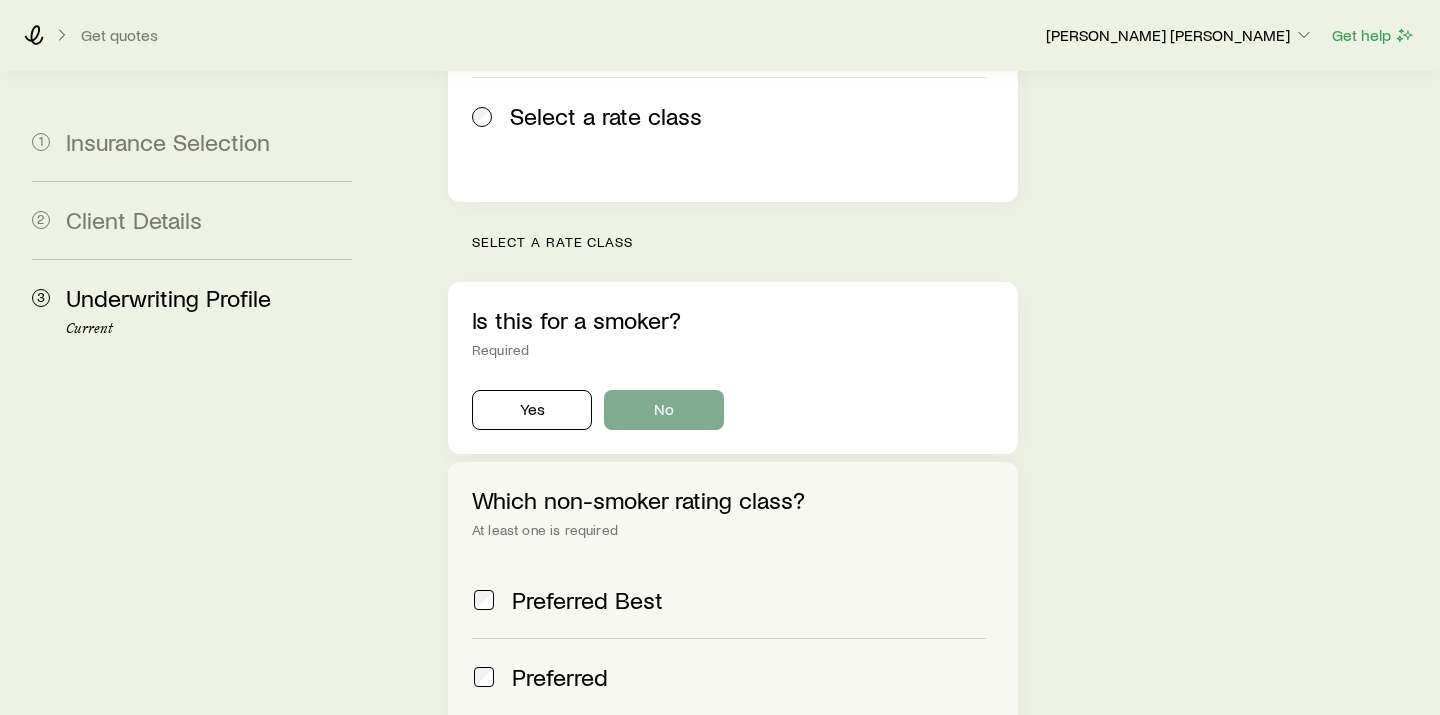 scroll, scrollTop: 616, scrollLeft: 0, axis: vertical 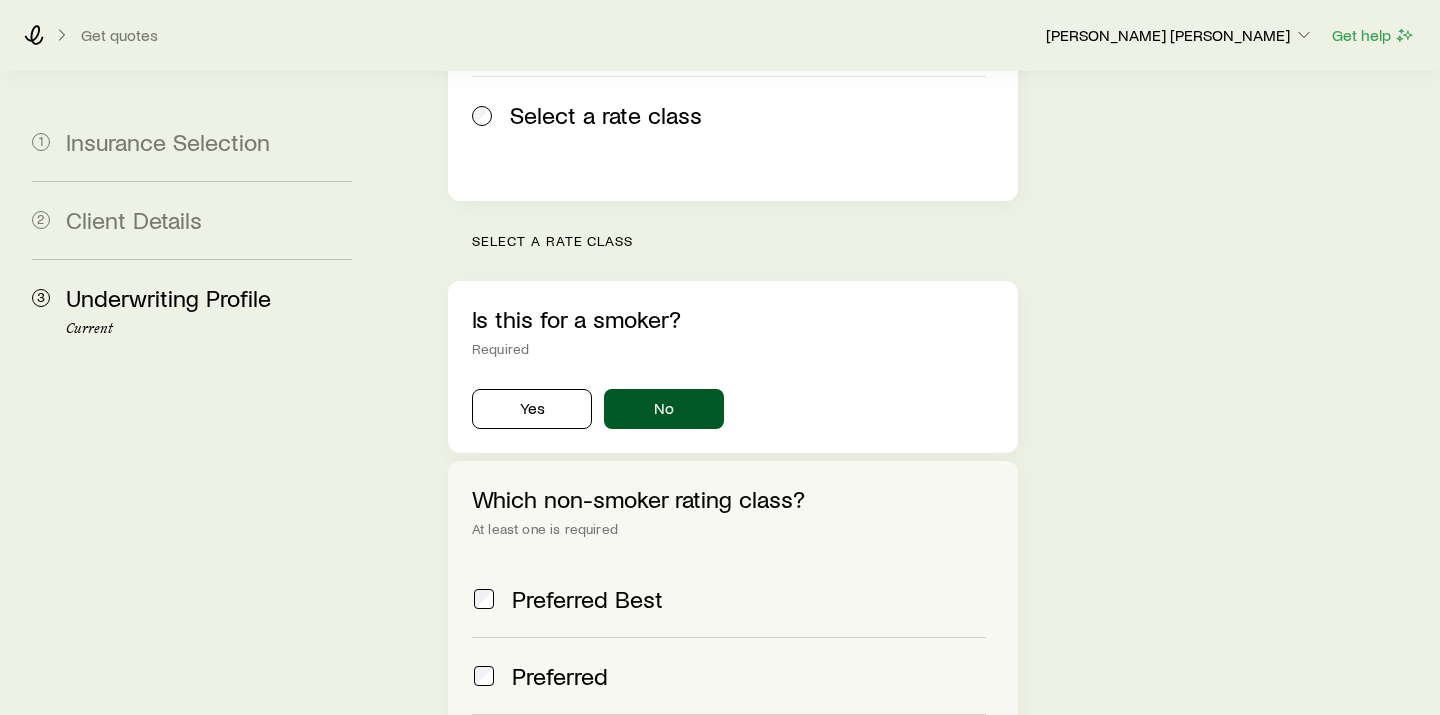 click at bounding box center (484, 676) 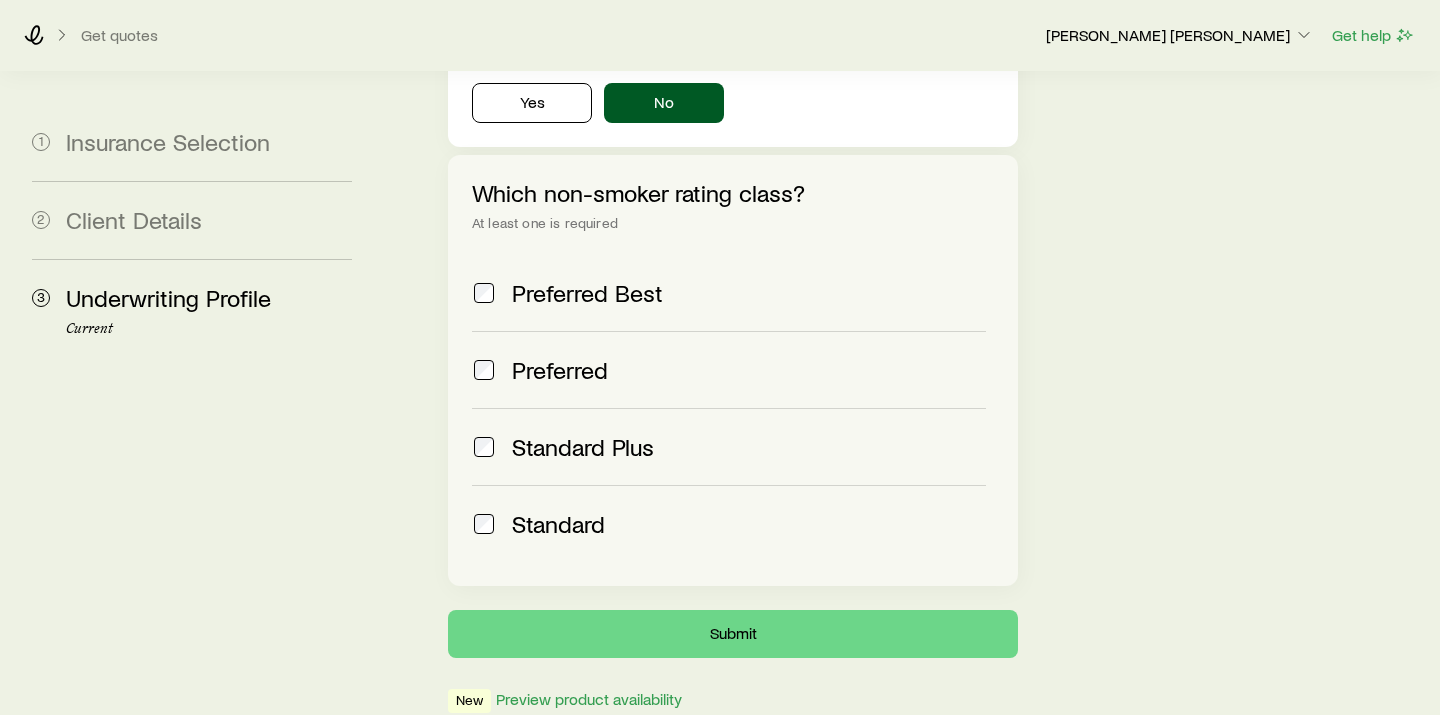 scroll, scrollTop: 921, scrollLeft: 0, axis: vertical 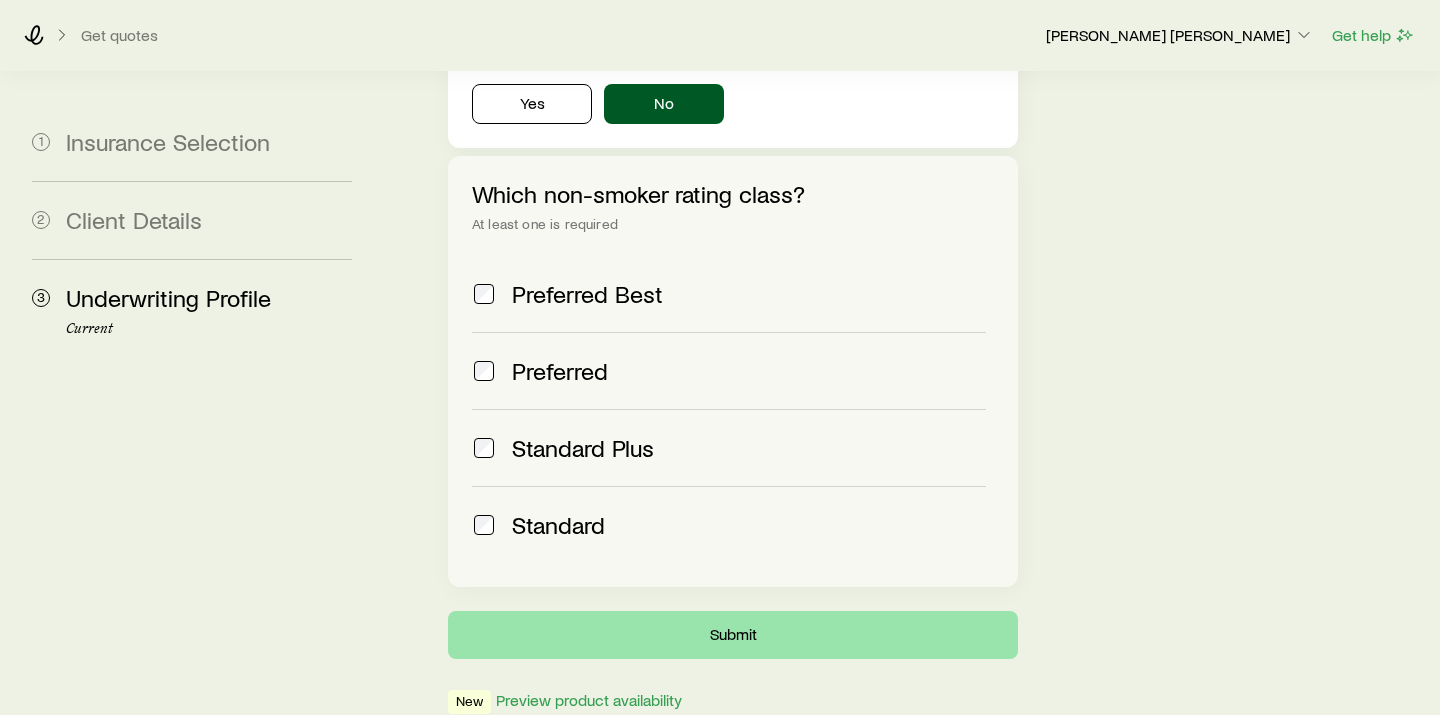 click on "Submit" at bounding box center (733, 635) 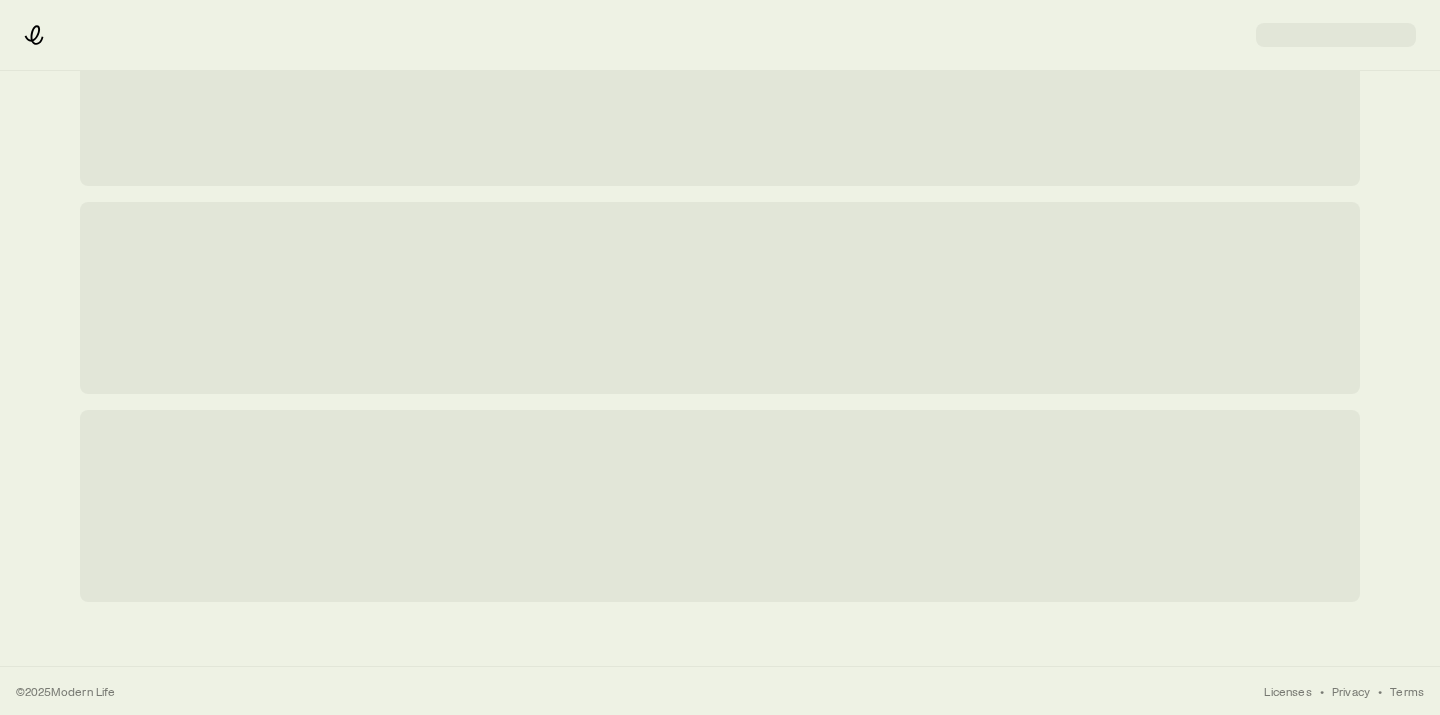 scroll, scrollTop: 0, scrollLeft: 0, axis: both 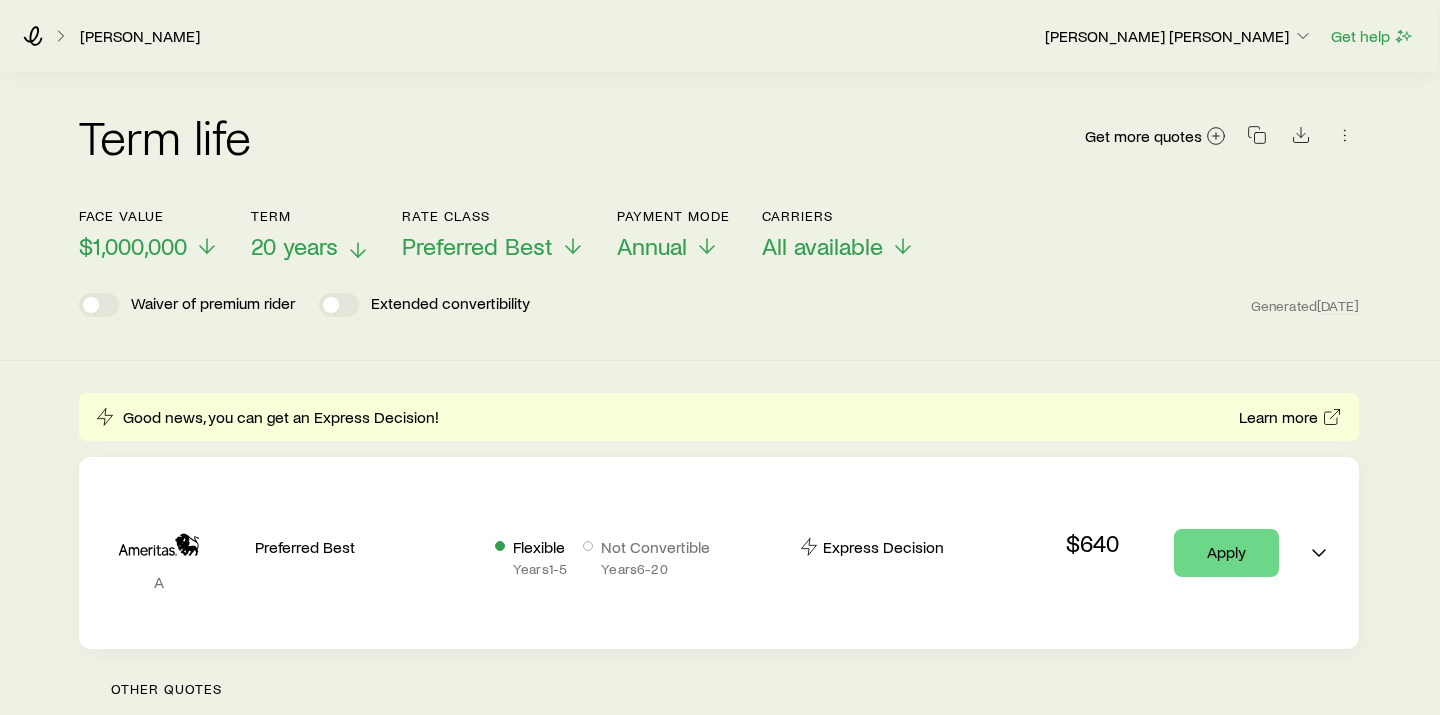 click 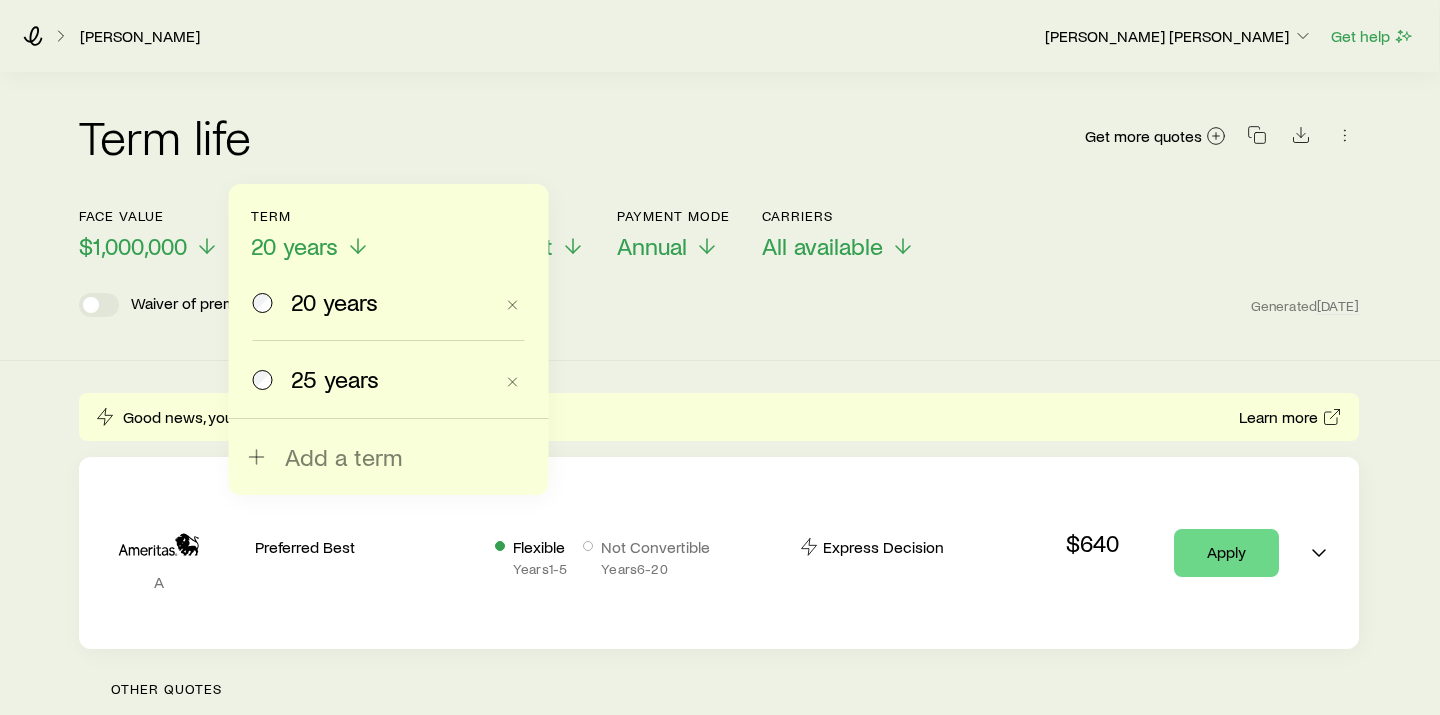 click on "25 years" at bounding box center (335, 379) 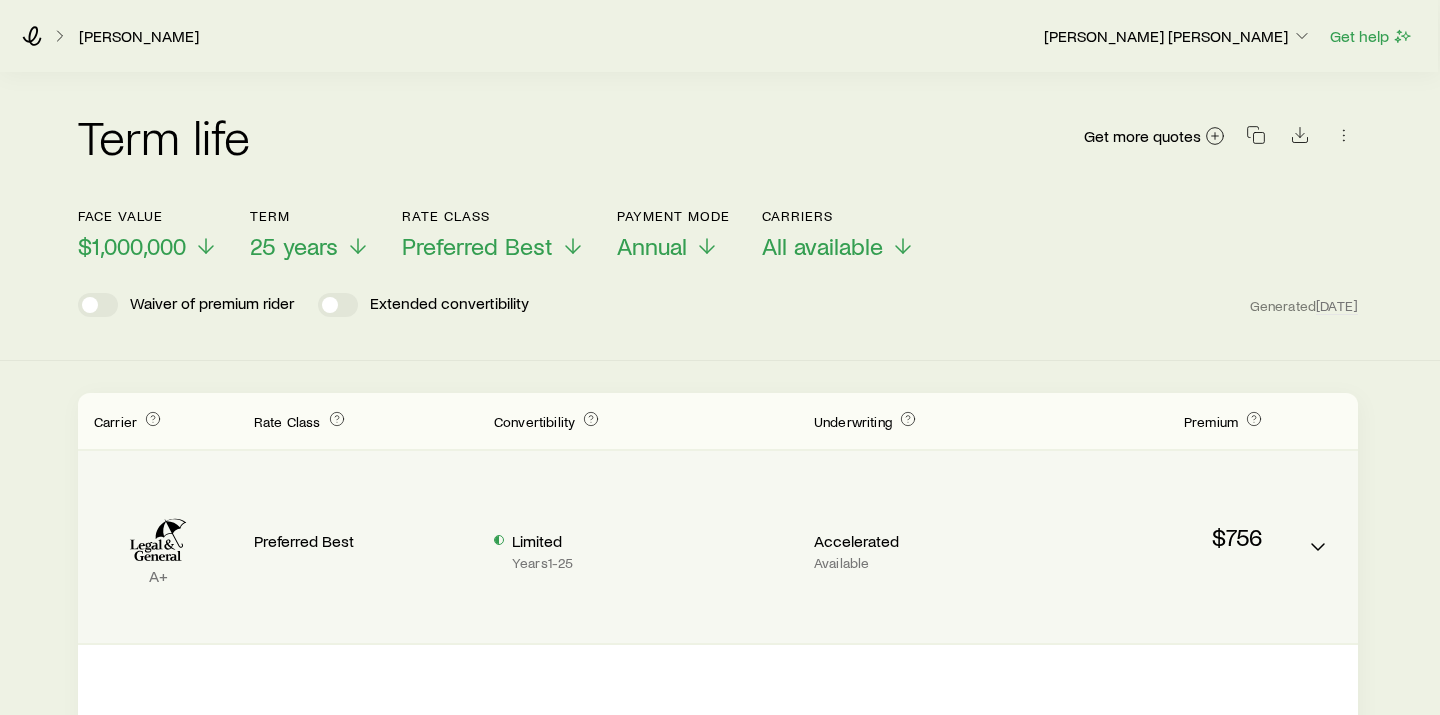 scroll, scrollTop: 0, scrollLeft: 2, axis: horizontal 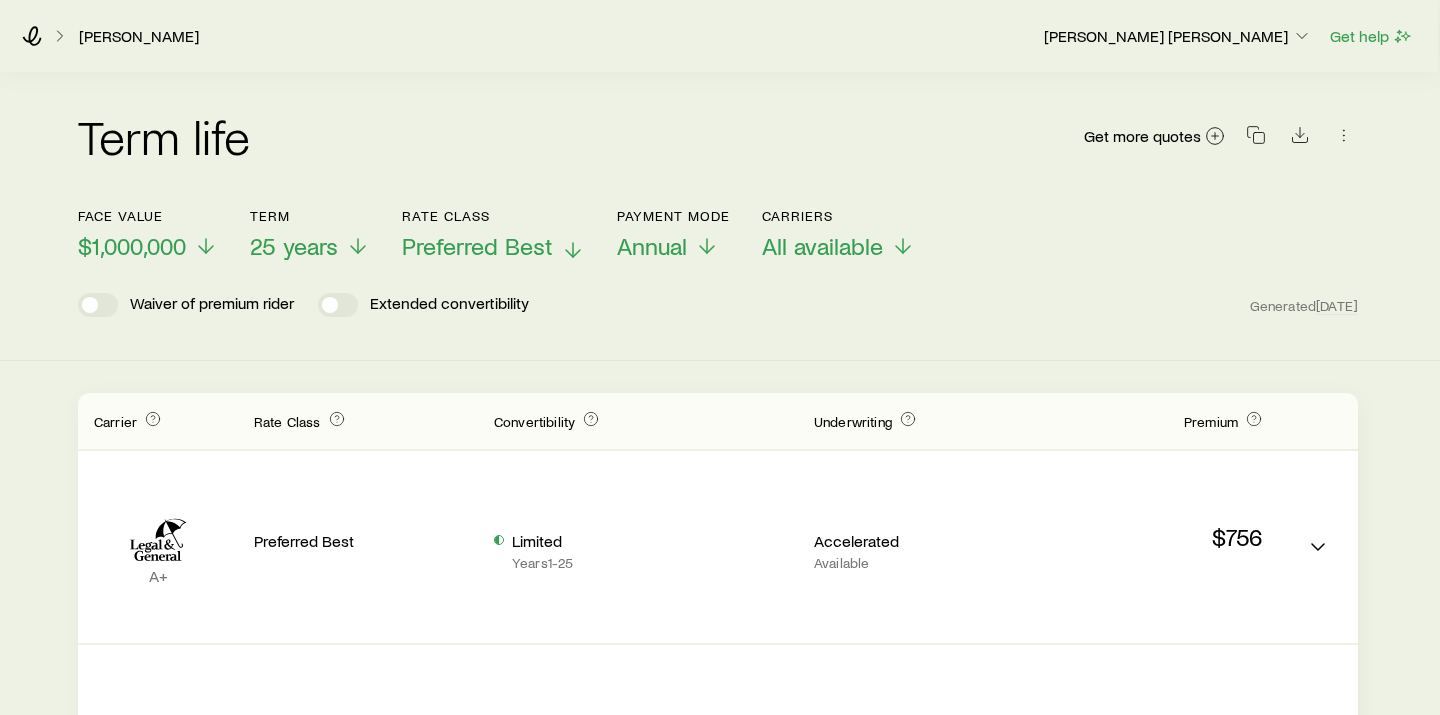 click on "Preferred Best" at bounding box center [477, 246] 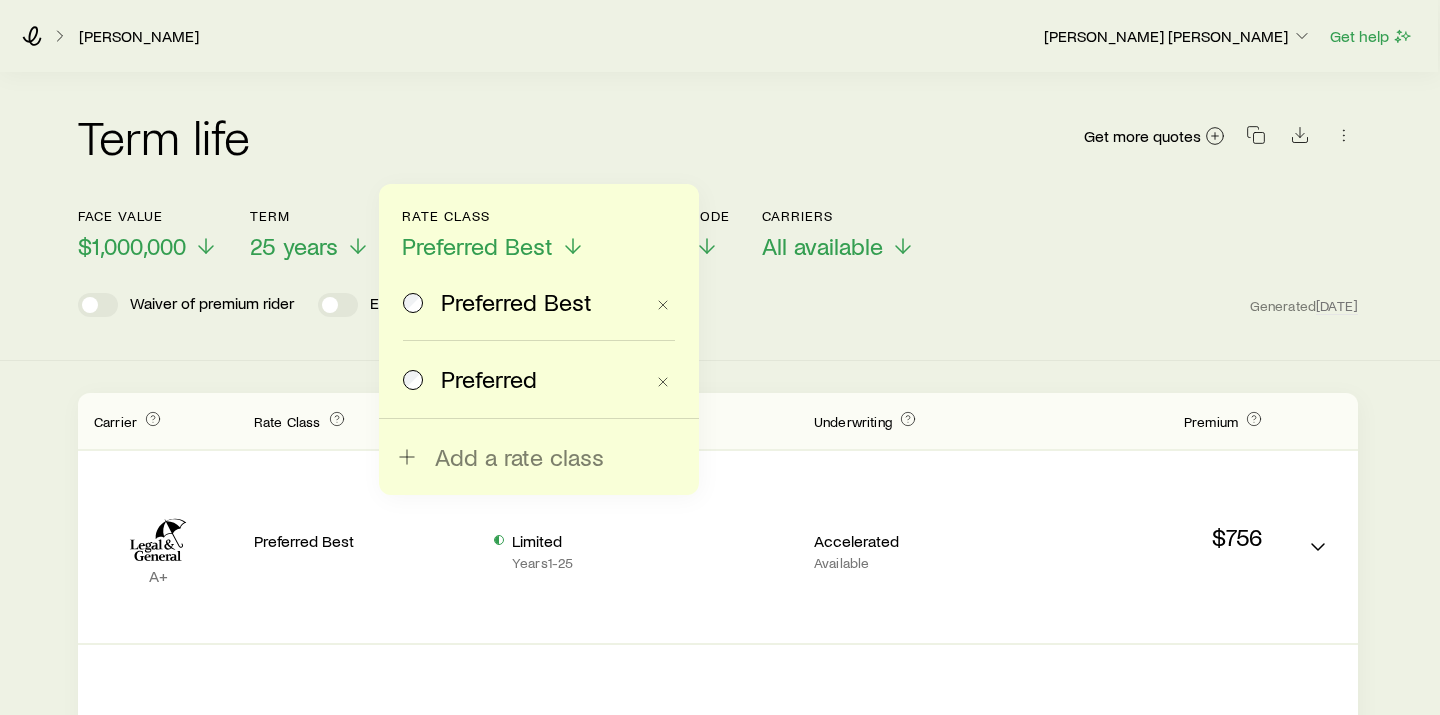 click on "Preferred" at bounding box center (489, 379) 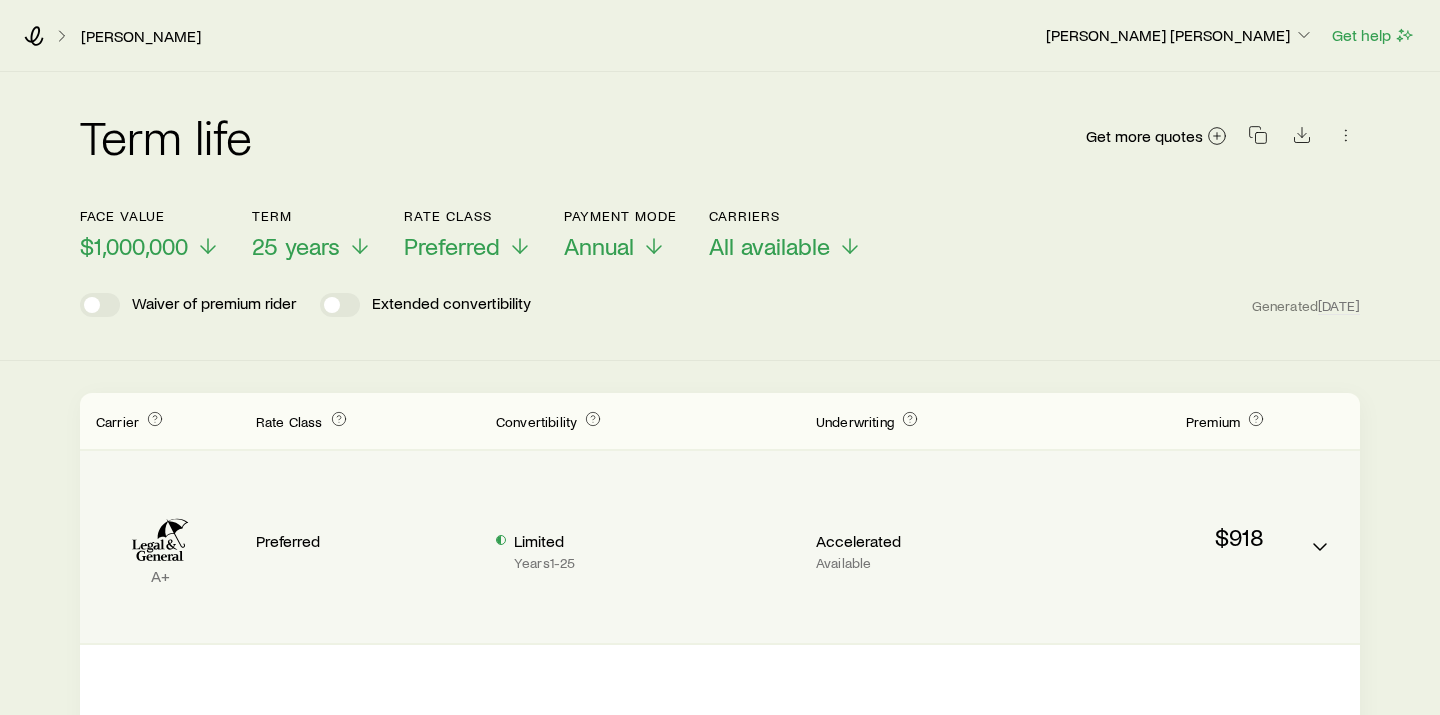 scroll, scrollTop: 0, scrollLeft: 0, axis: both 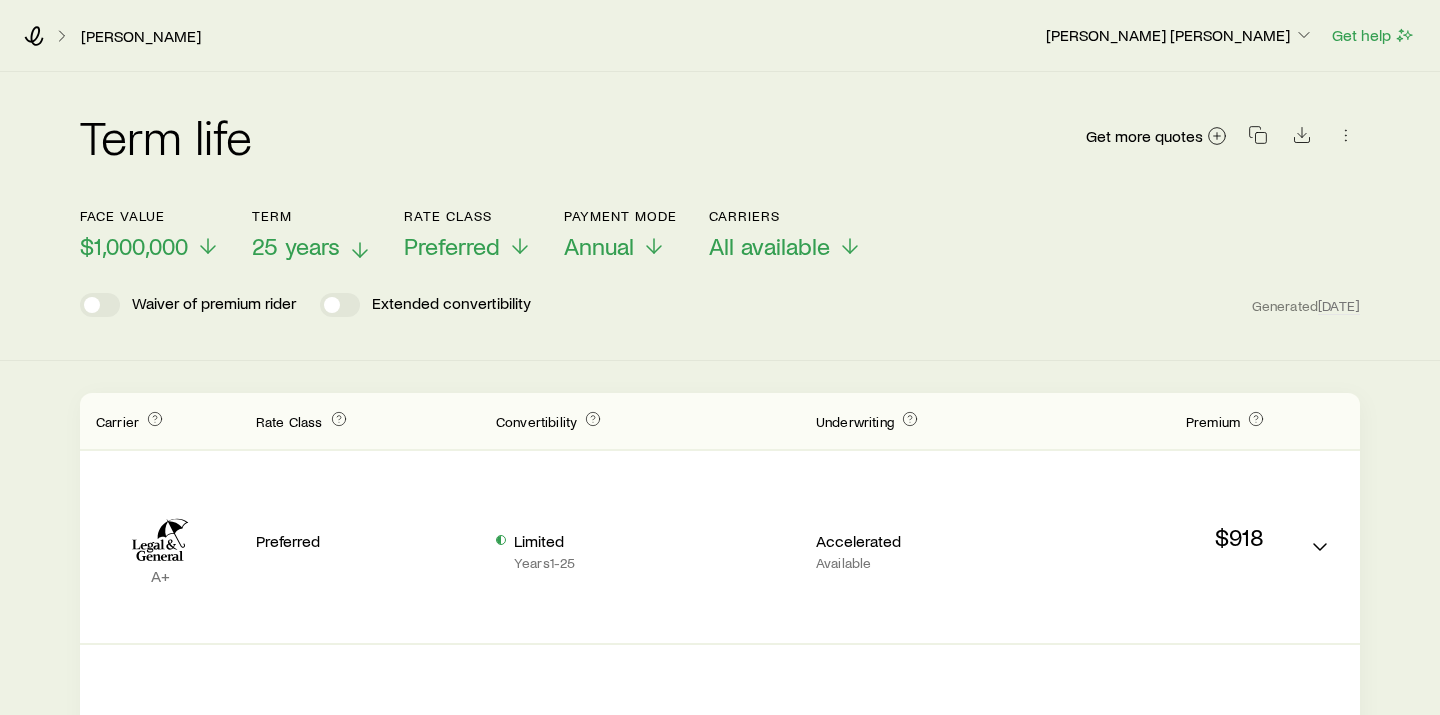 click 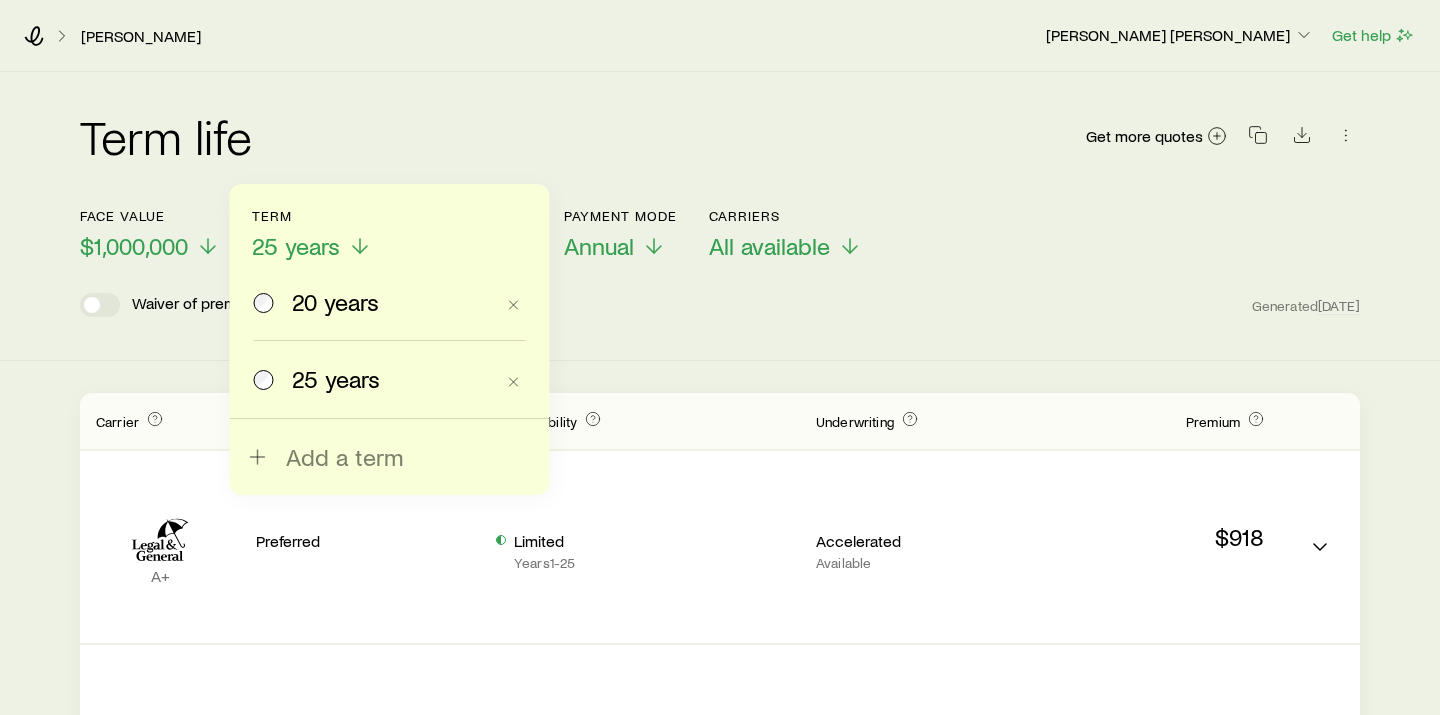 click on "20 years" at bounding box center [335, 302] 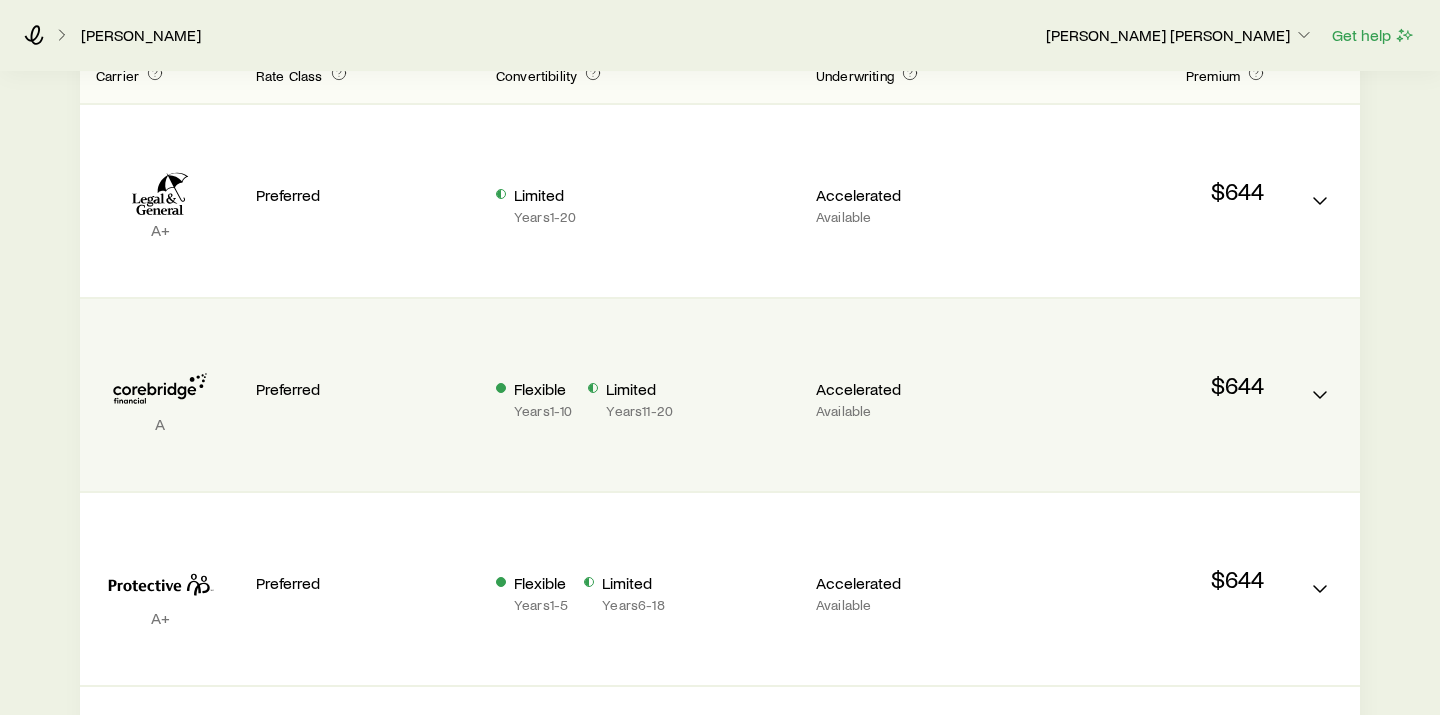 scroll, scrollTop: 683, scrollLeft: 0, axis: vertical 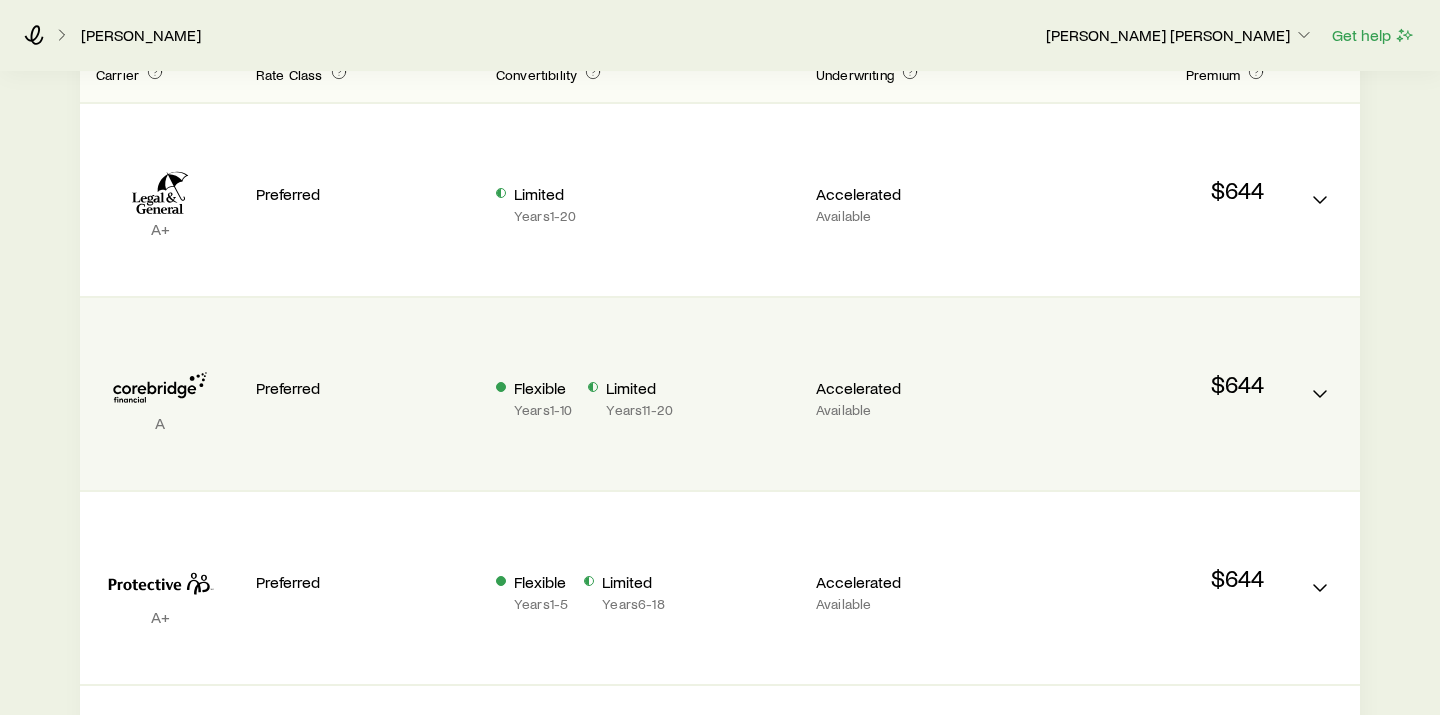 click on "A Preferred Flexible Years  1 - 10 Limited Years  11 - 20 Accelerated Available $644" at bounding box center [720, 394] 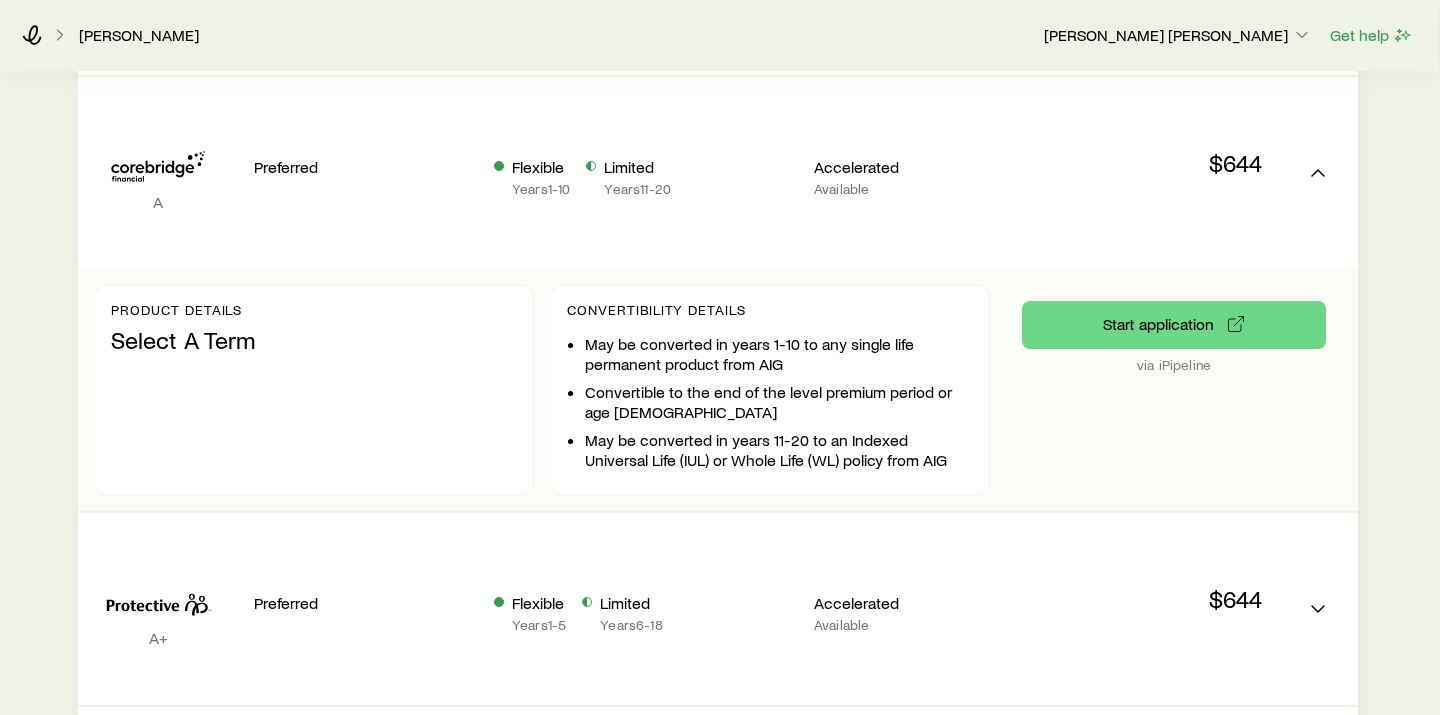 scroll, scrollTop: 911, scrollLeft: 1, axis: both 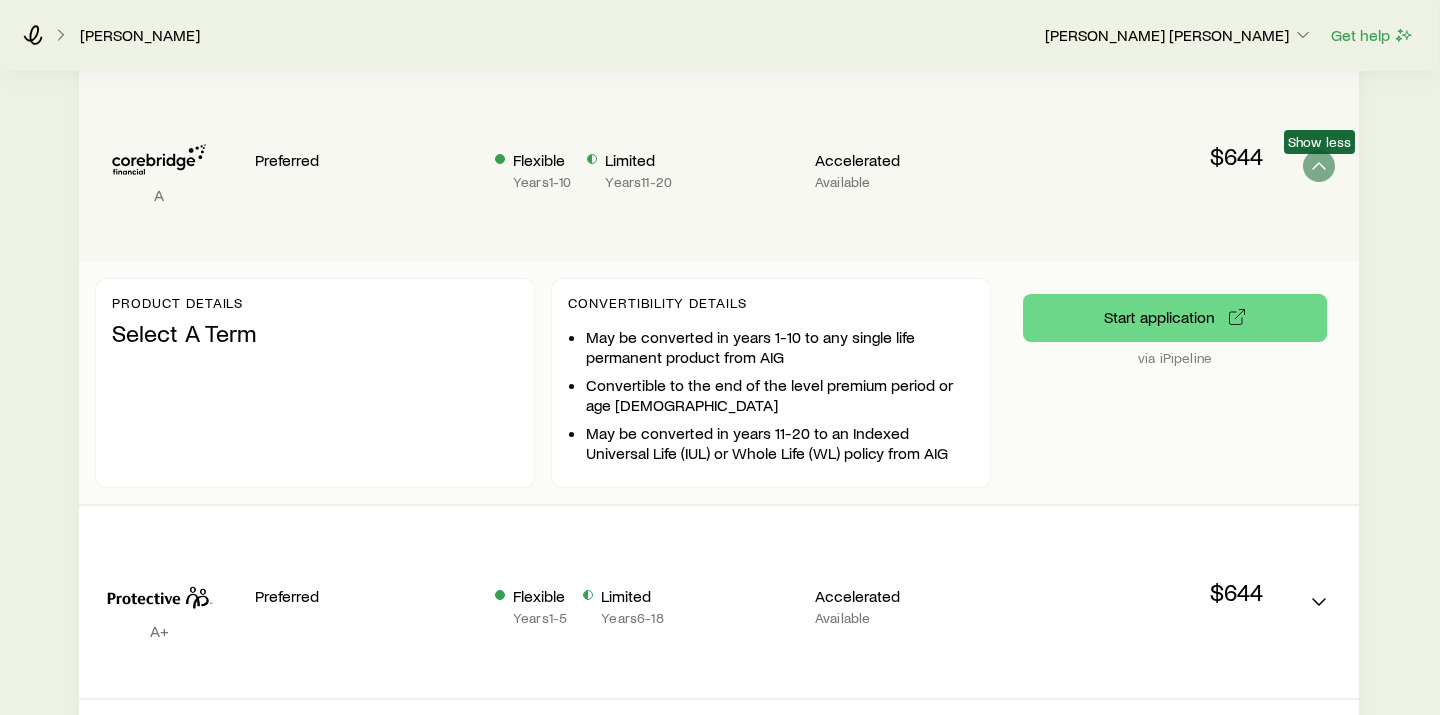 click 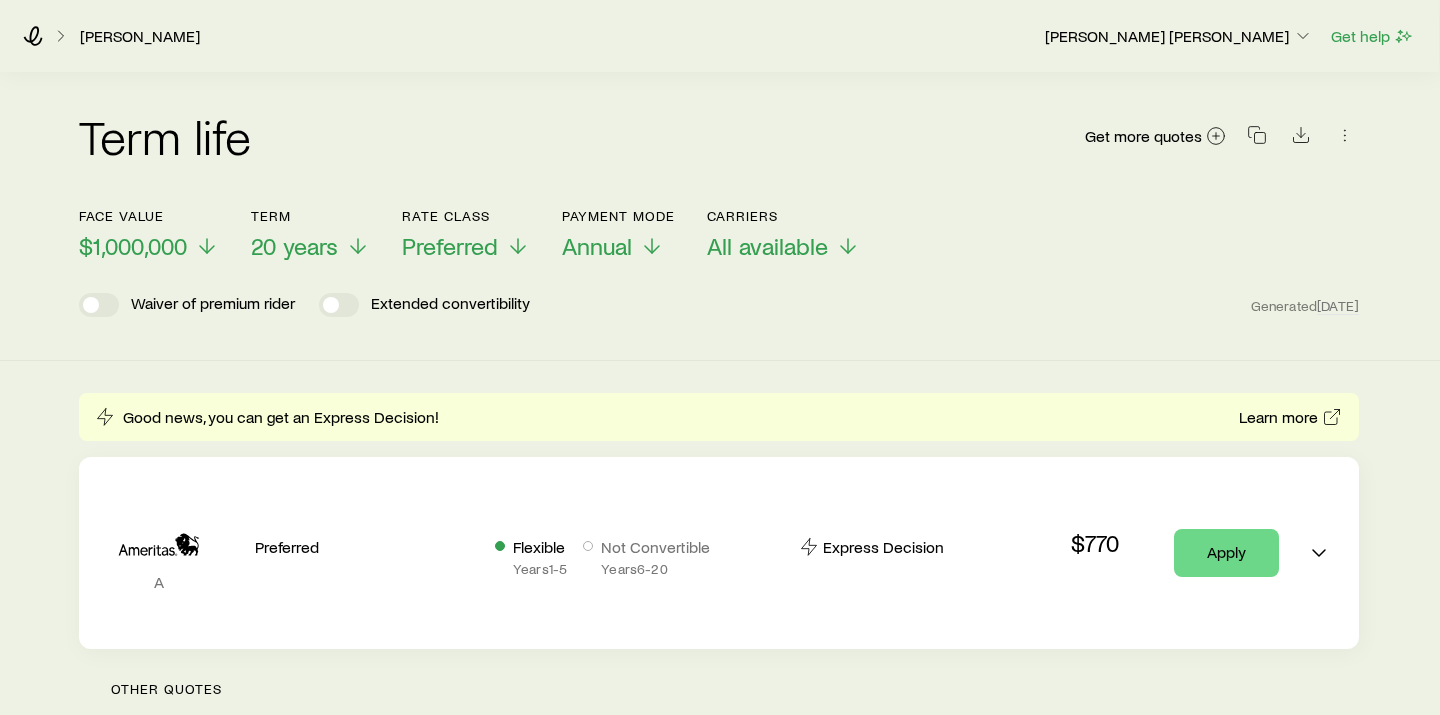 scroll, scrollTop: 0, scrollLeft: 1, axis: horizontal 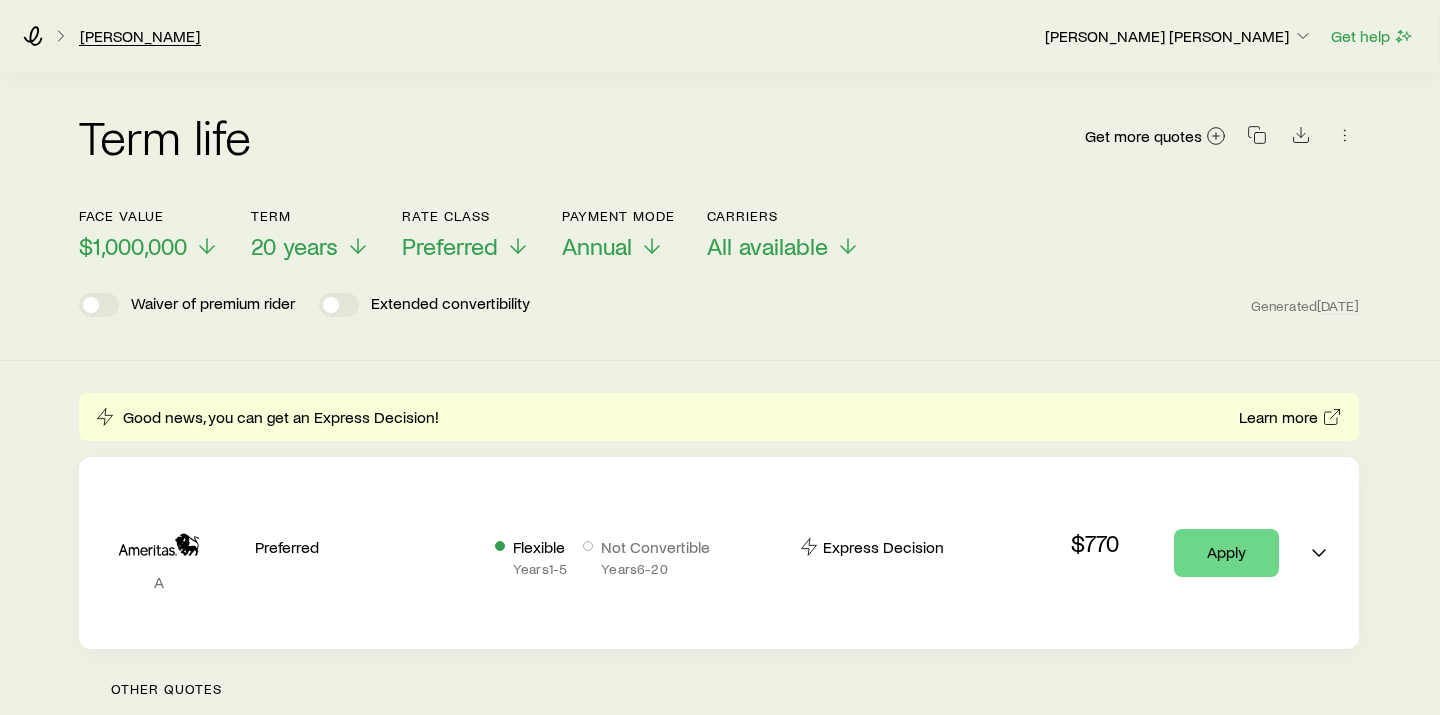 click on "[PERSON_NAME]" at bounding box center [140, 36] 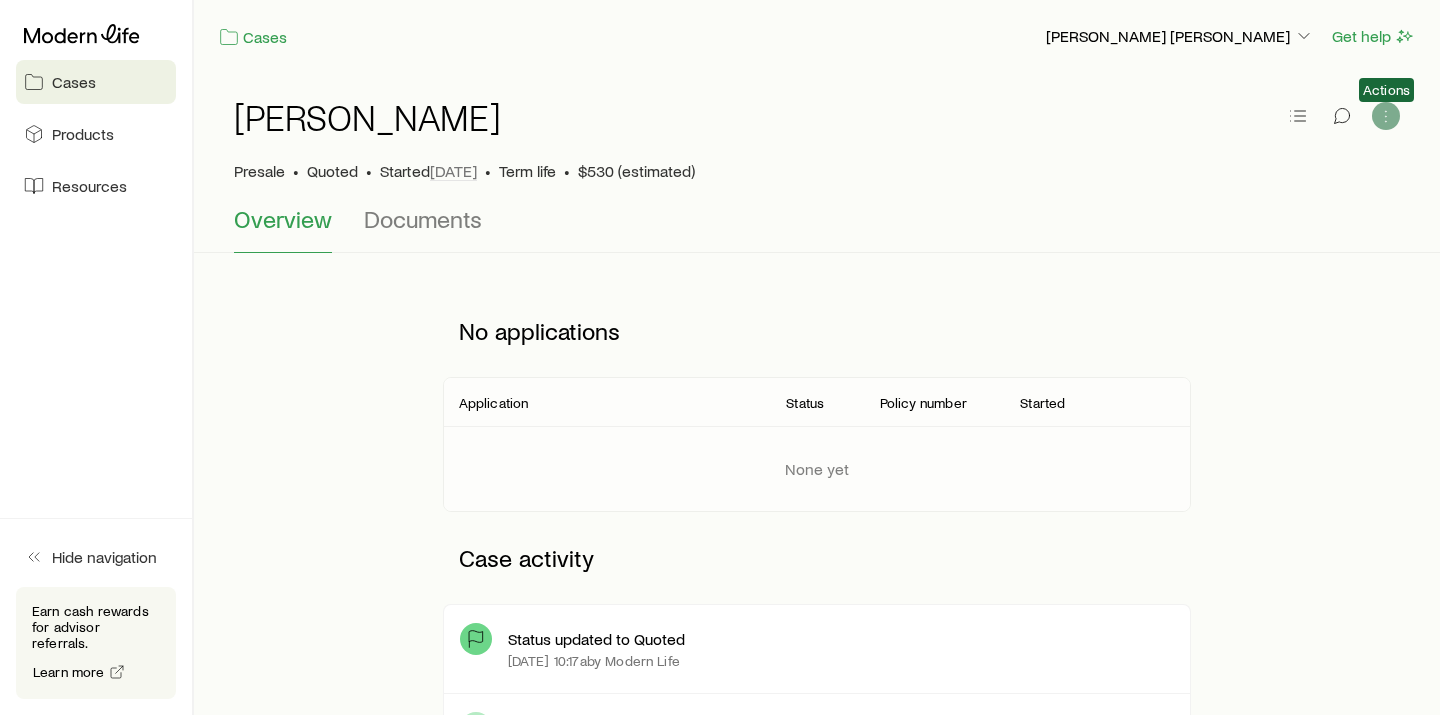 click 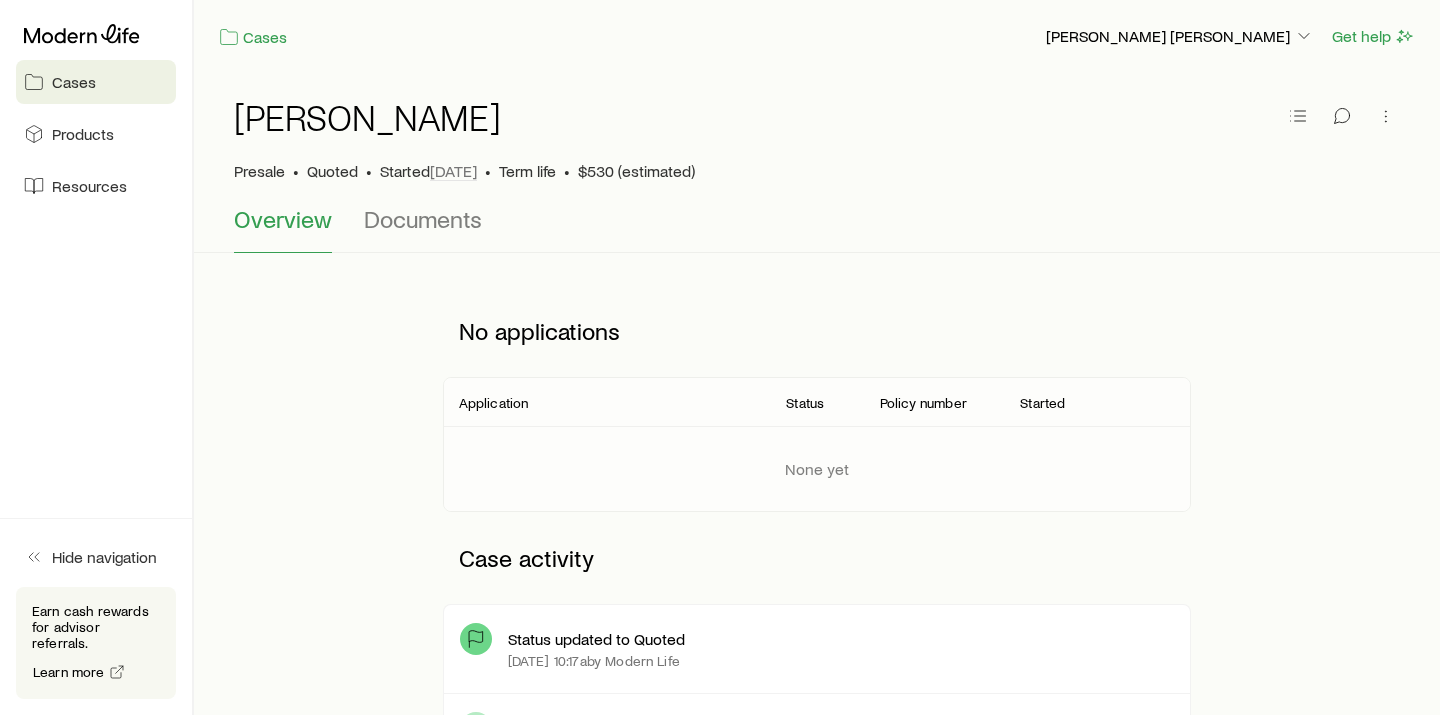click on "[PERSON_NAME]" at bounding box center (817, 129) 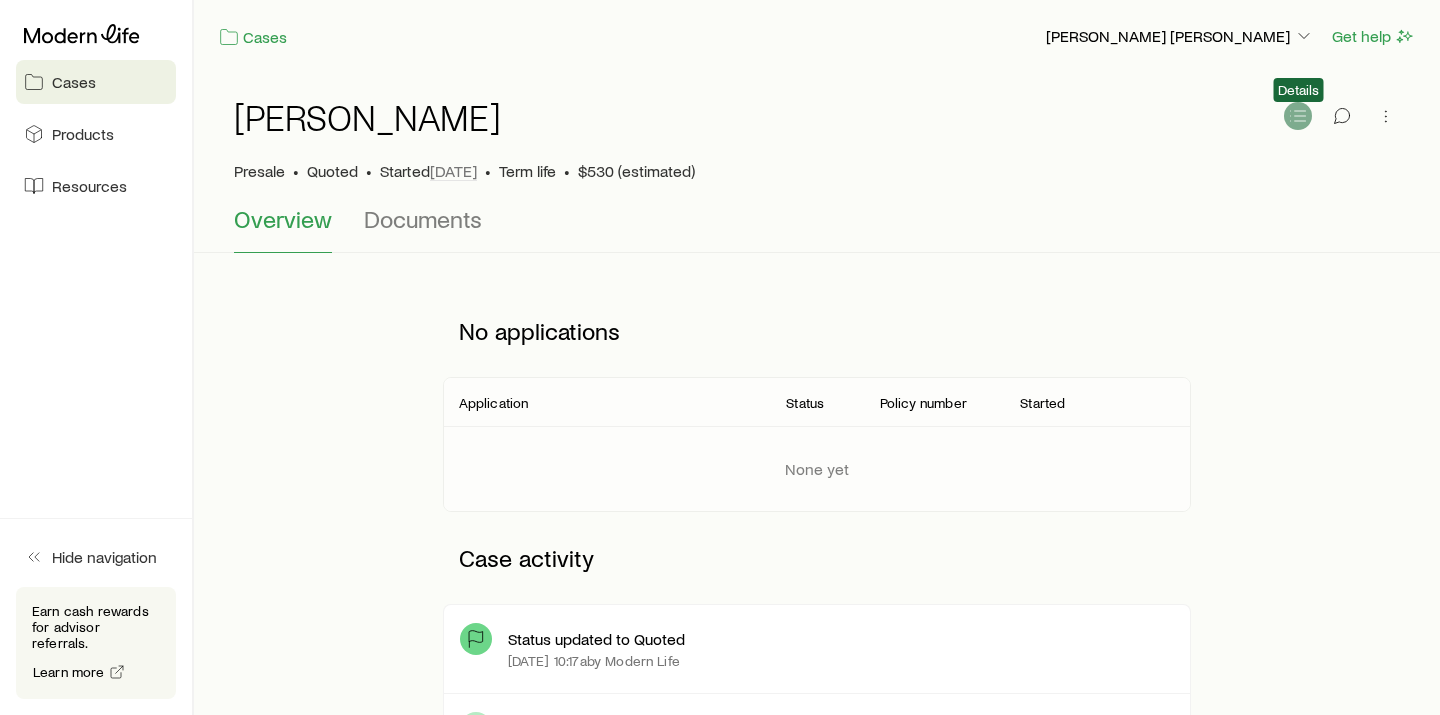 click 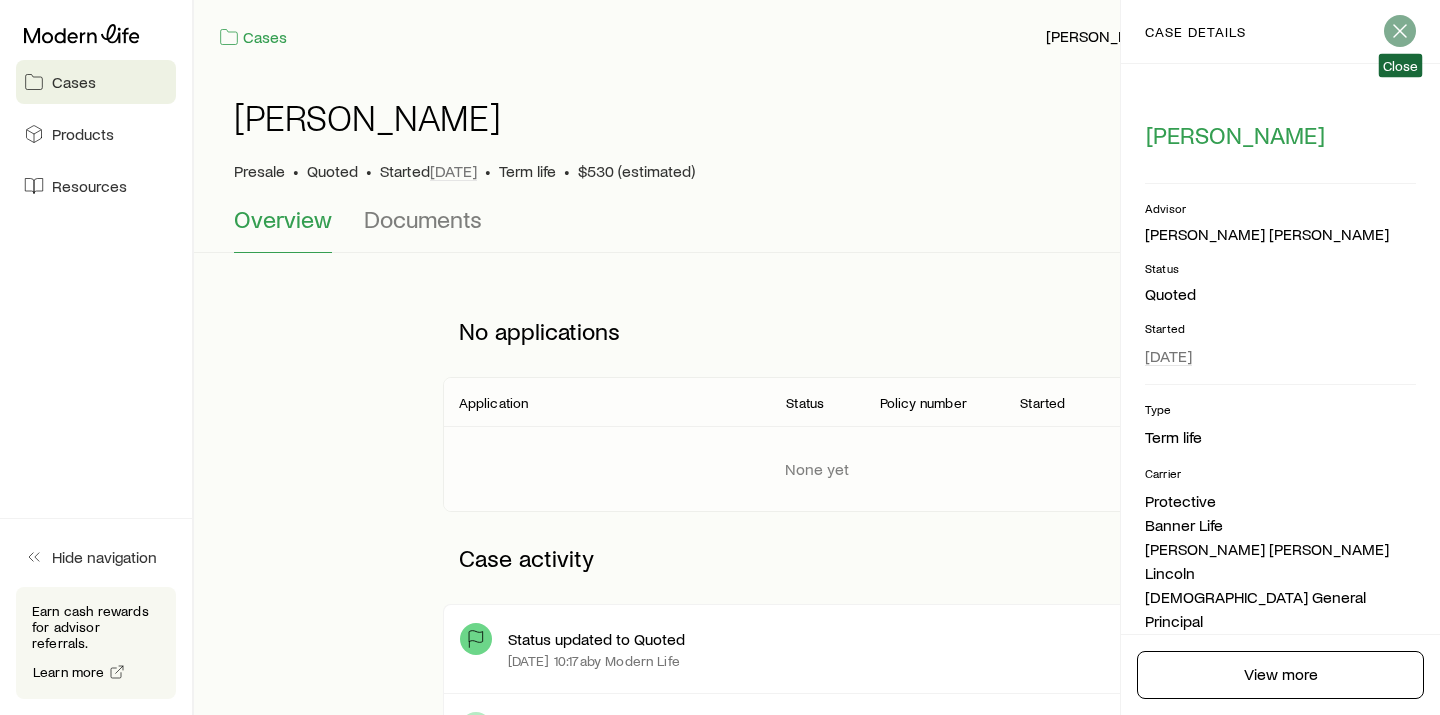click 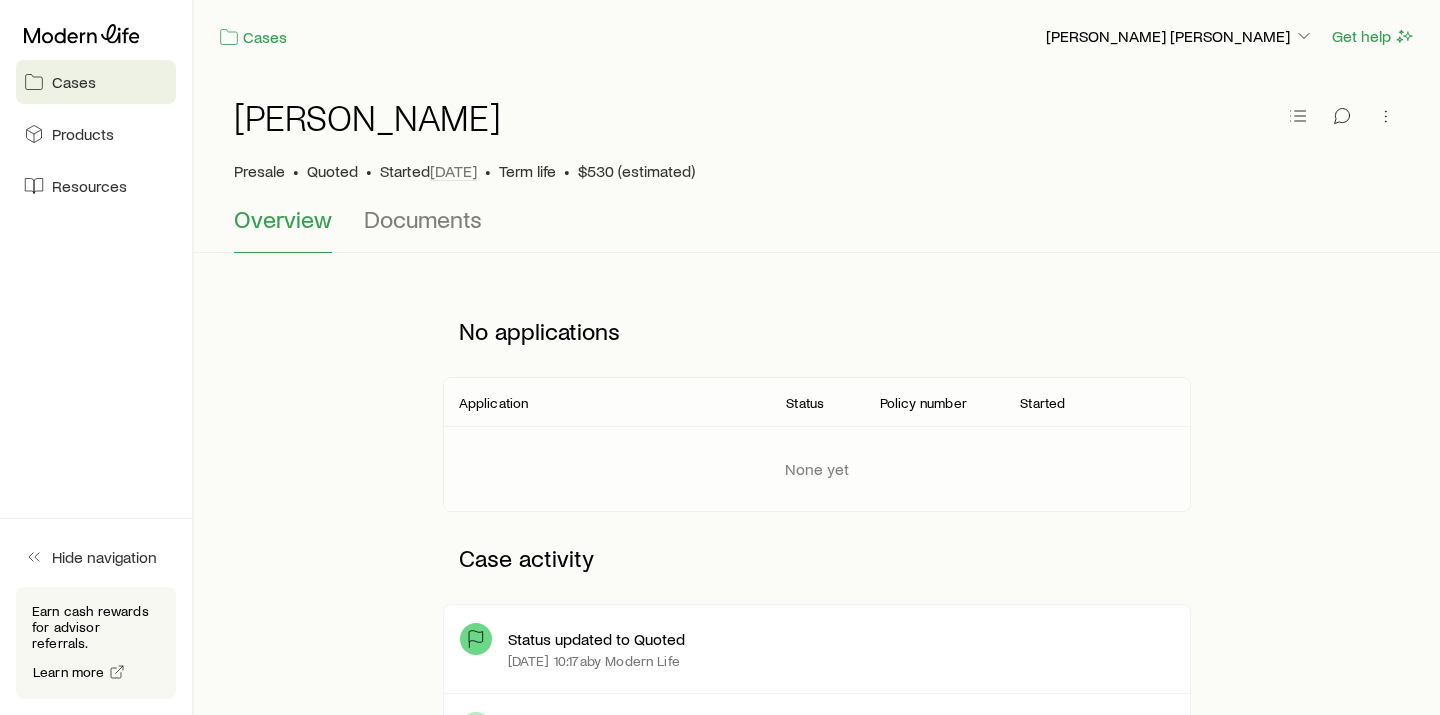 scroll, scrollTop: 0, scrollLeft: 0, axis: both 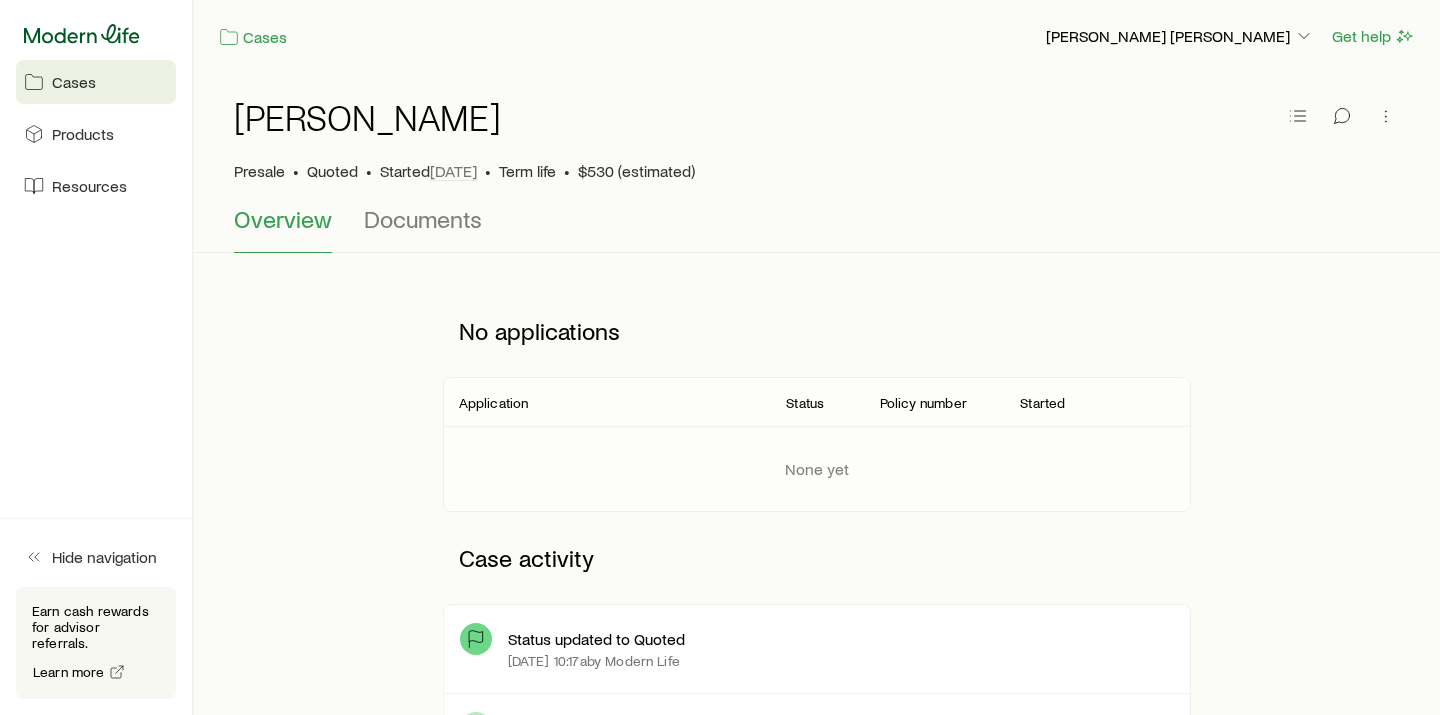 click 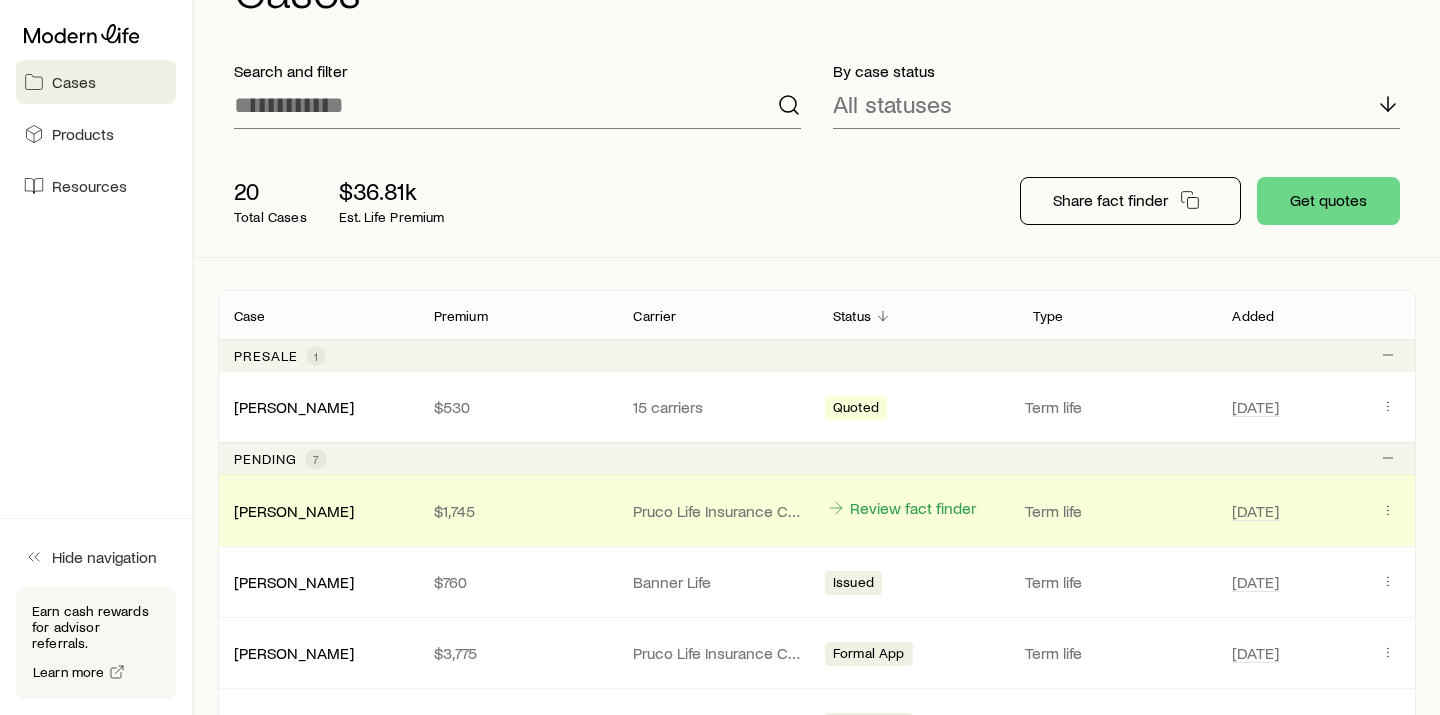 scroll, scrollTop: 109, scrollLeft: 0, axis: vertical 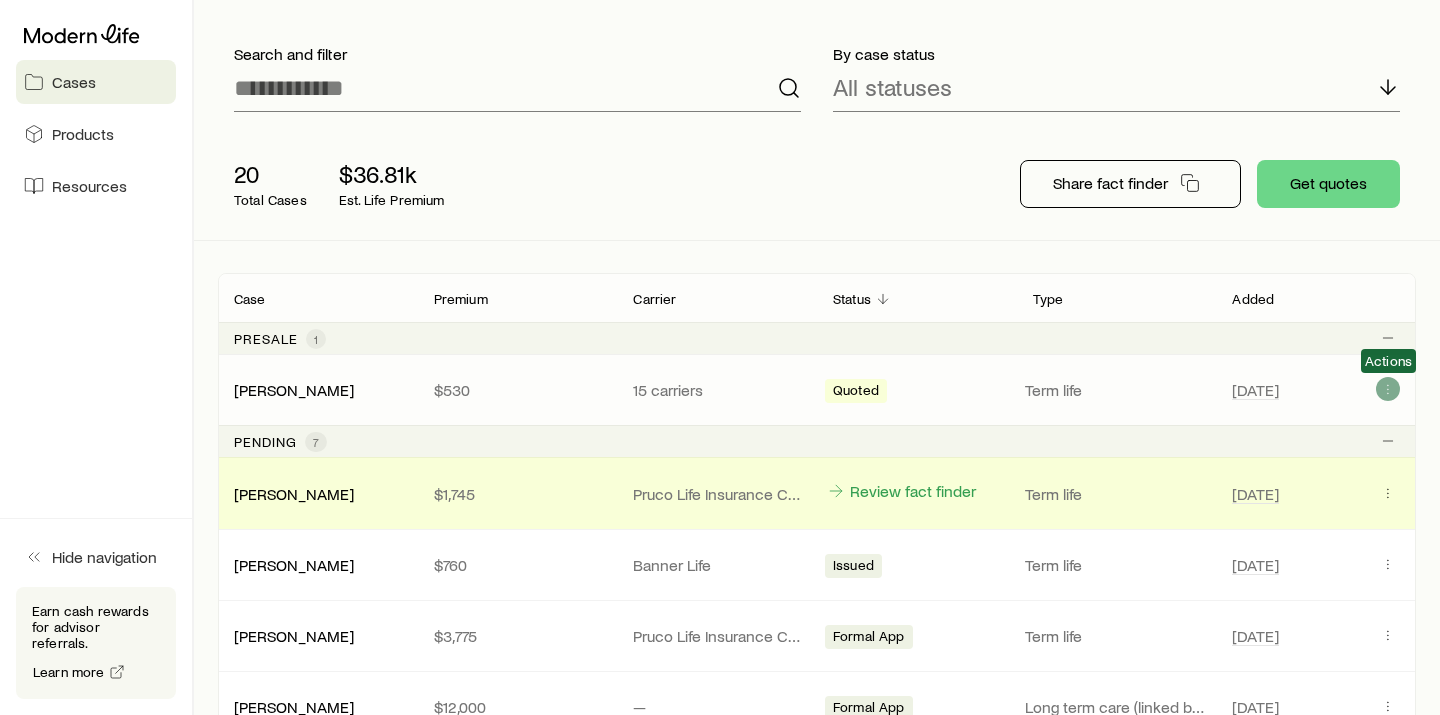click 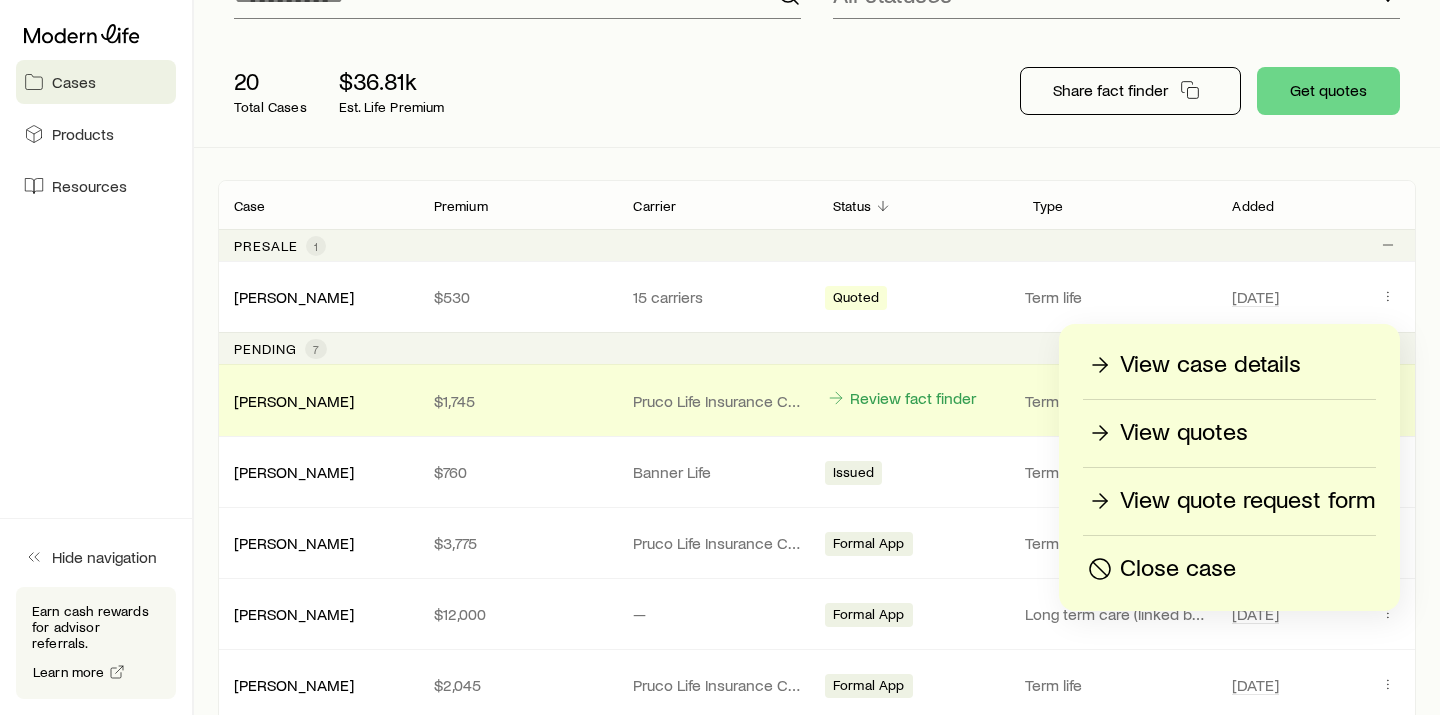 scroll, scrollTop: 204, scrollLeft: 0, axis: vertical 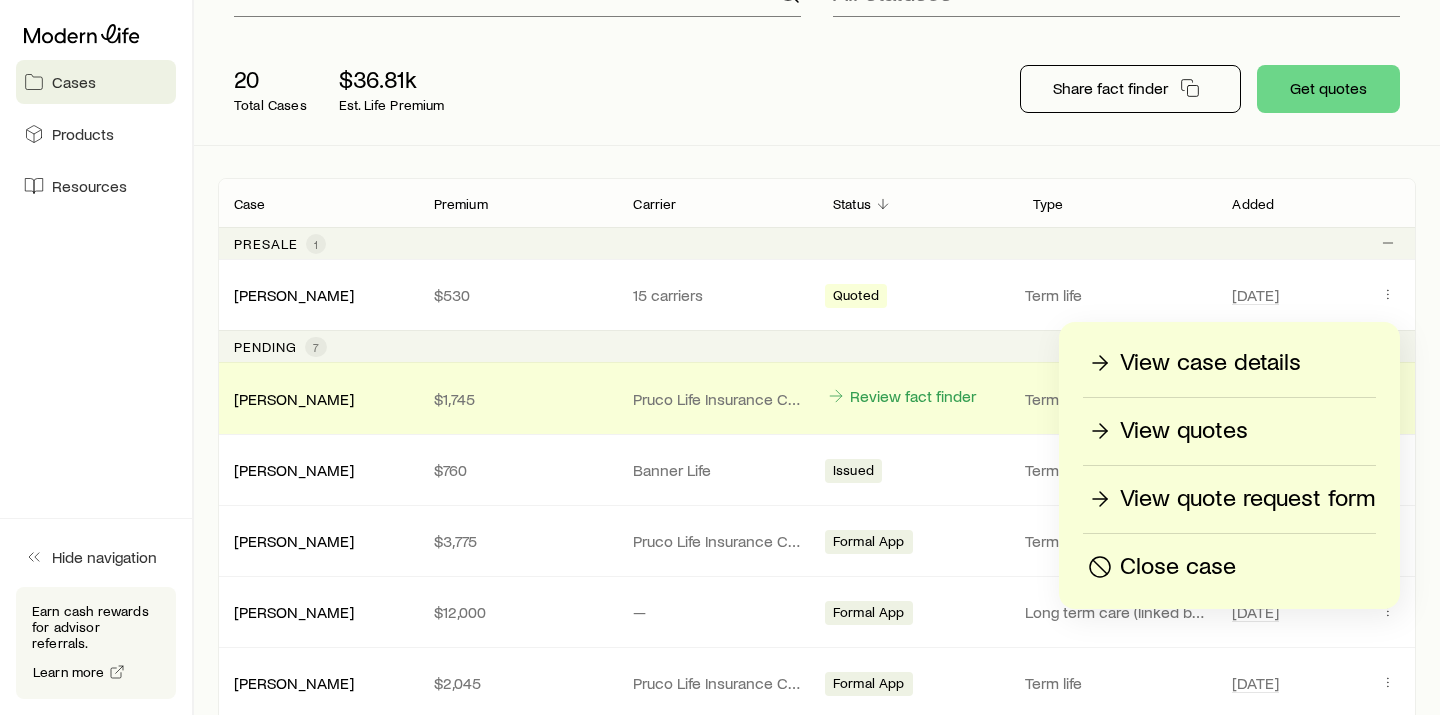 click on "20 Total Cases $36.81k Est. Life Premium Share fact finder Get quotes" at bounding box center [817, 89] 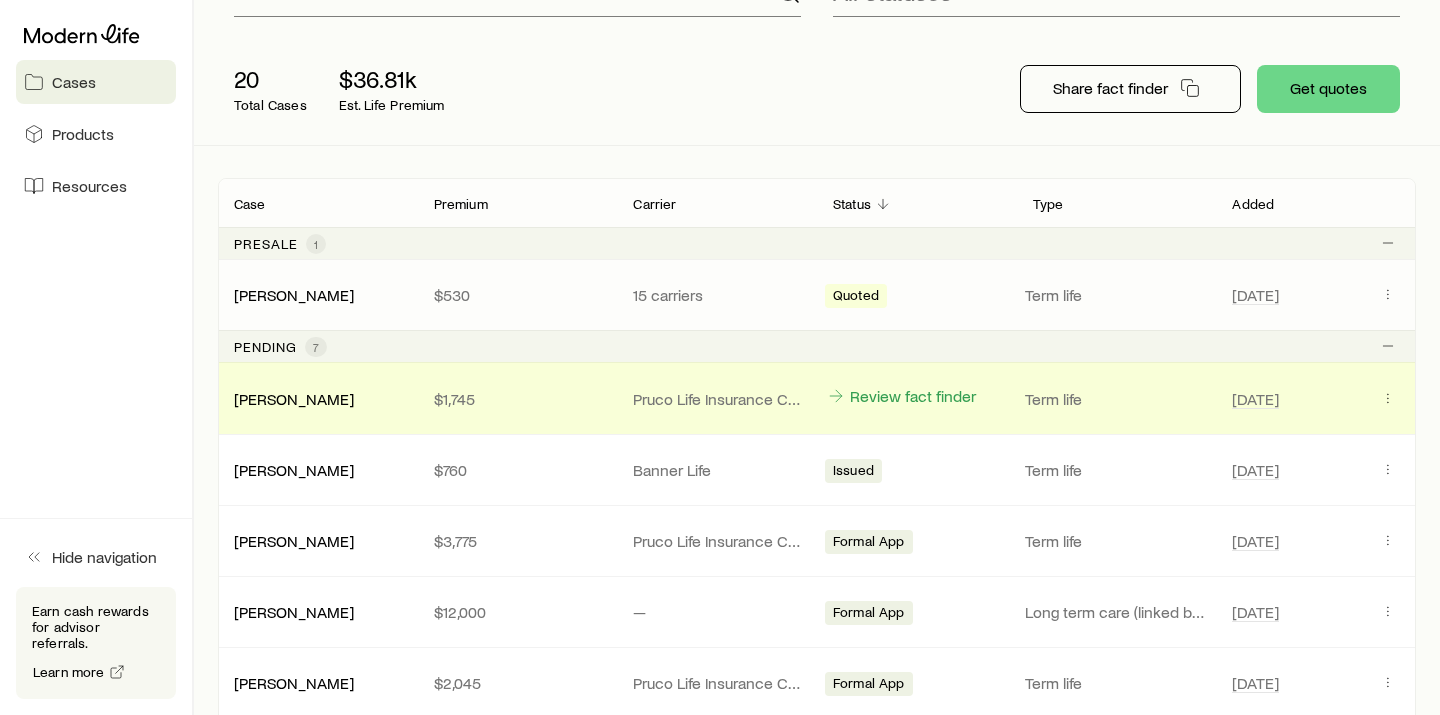 click on "Quoted" at bounding box center (917, 295) 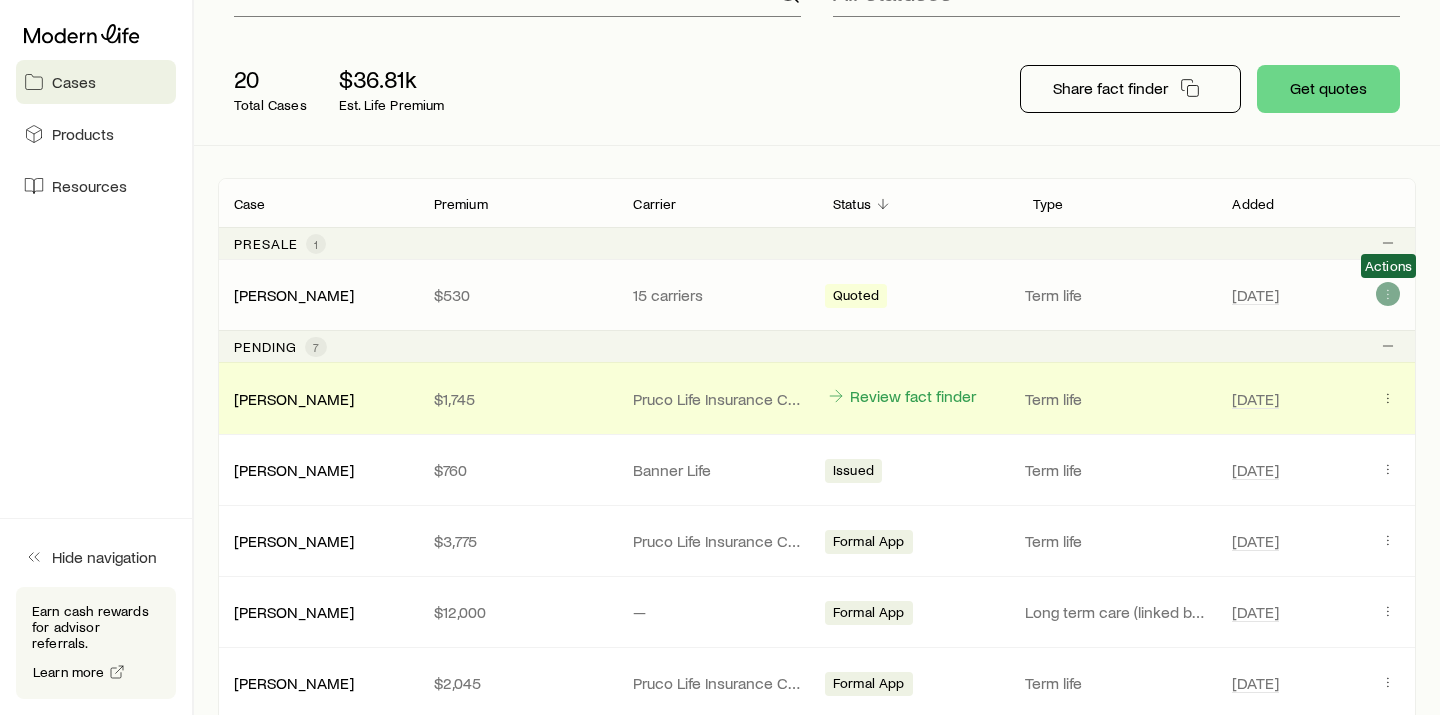 click 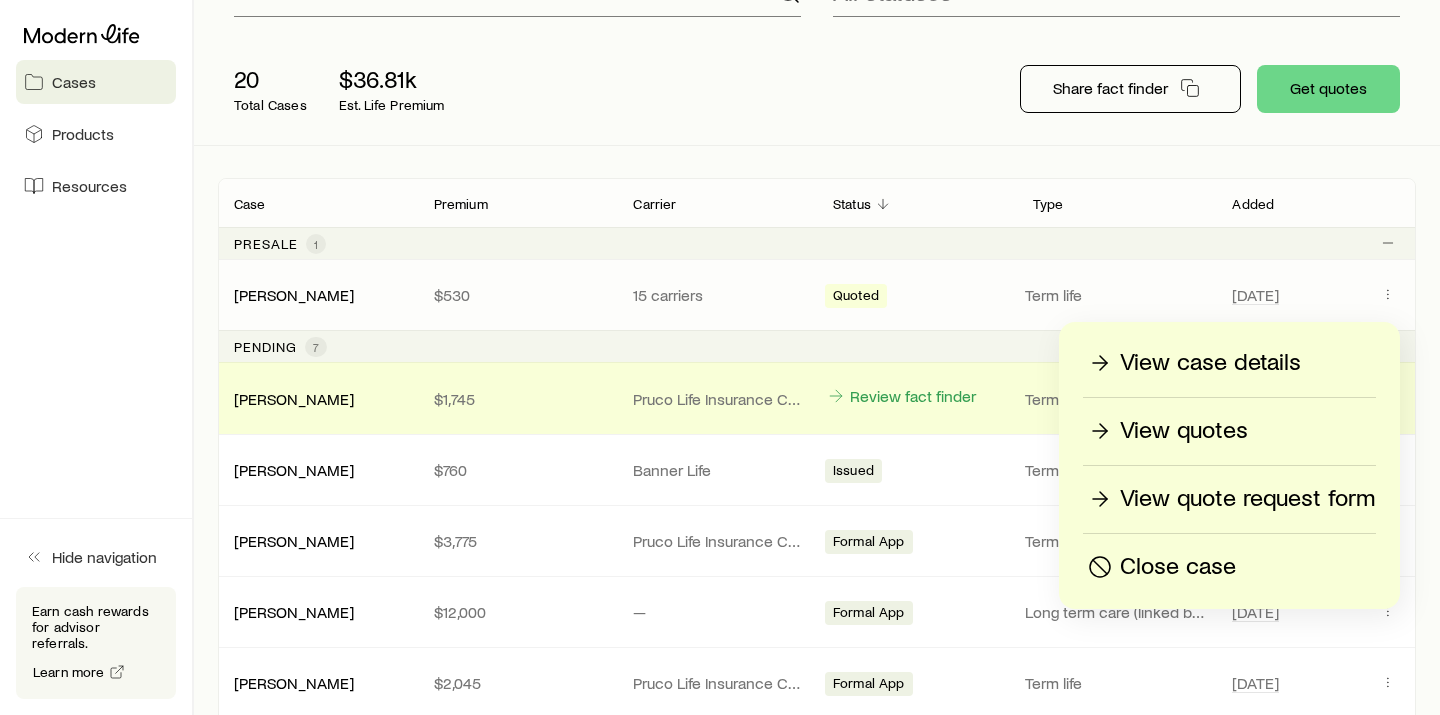 click on "View case details" at bounding box center (1210, 363) 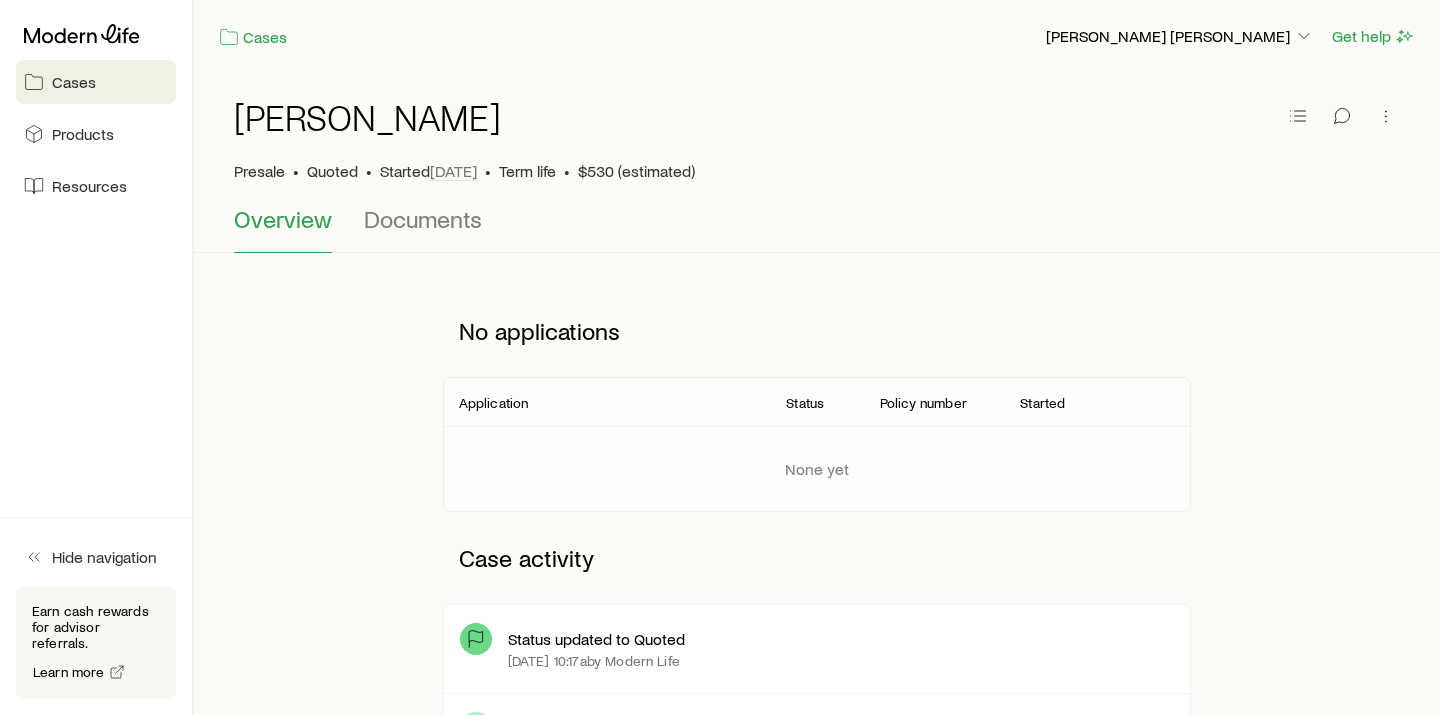 scroll, scrollTop: 0, scrollLeft: 0, axis: both 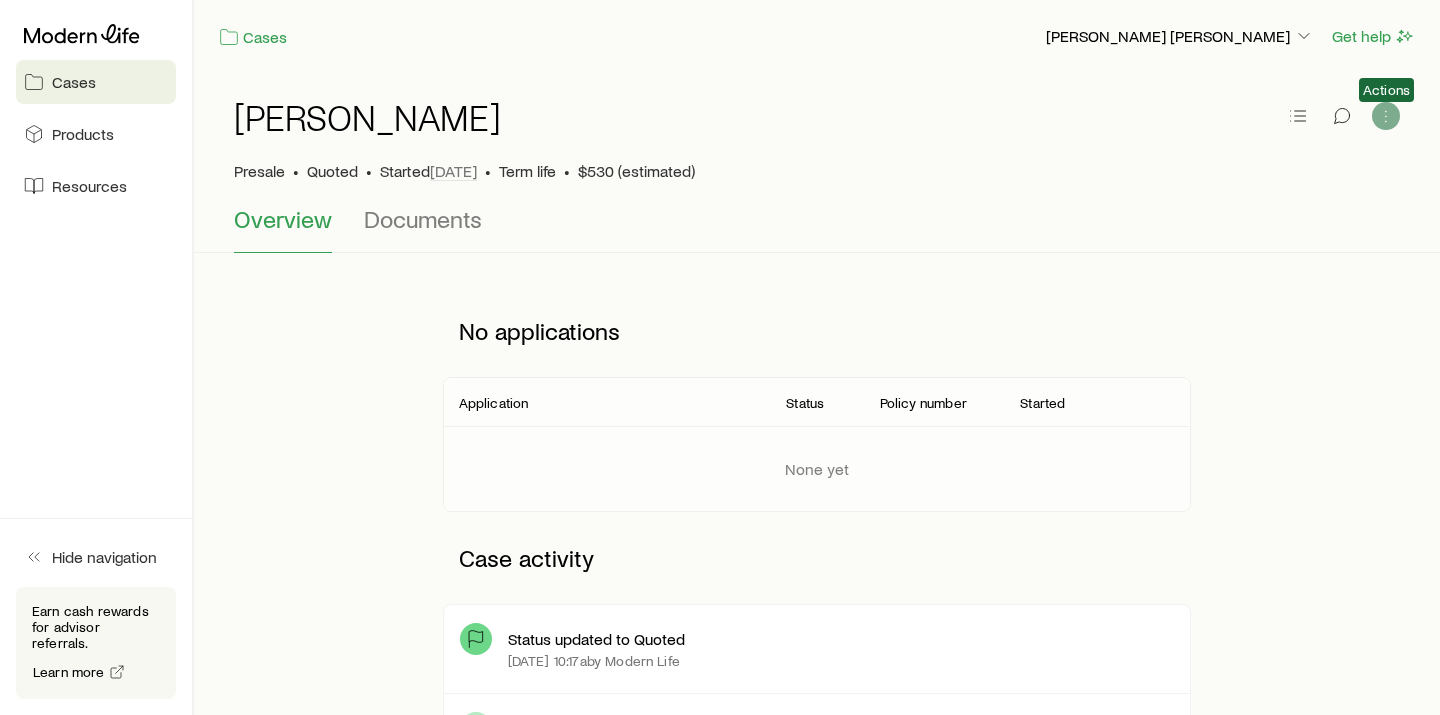click 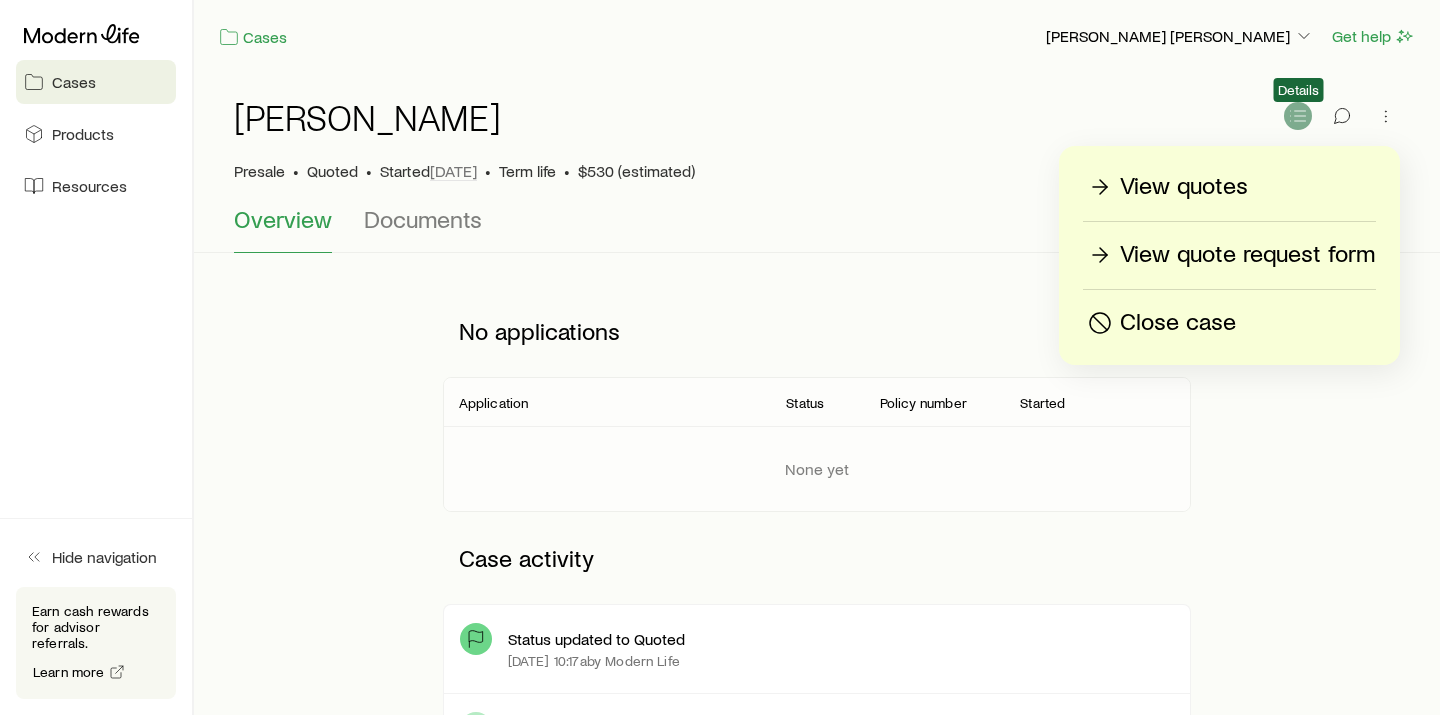 click 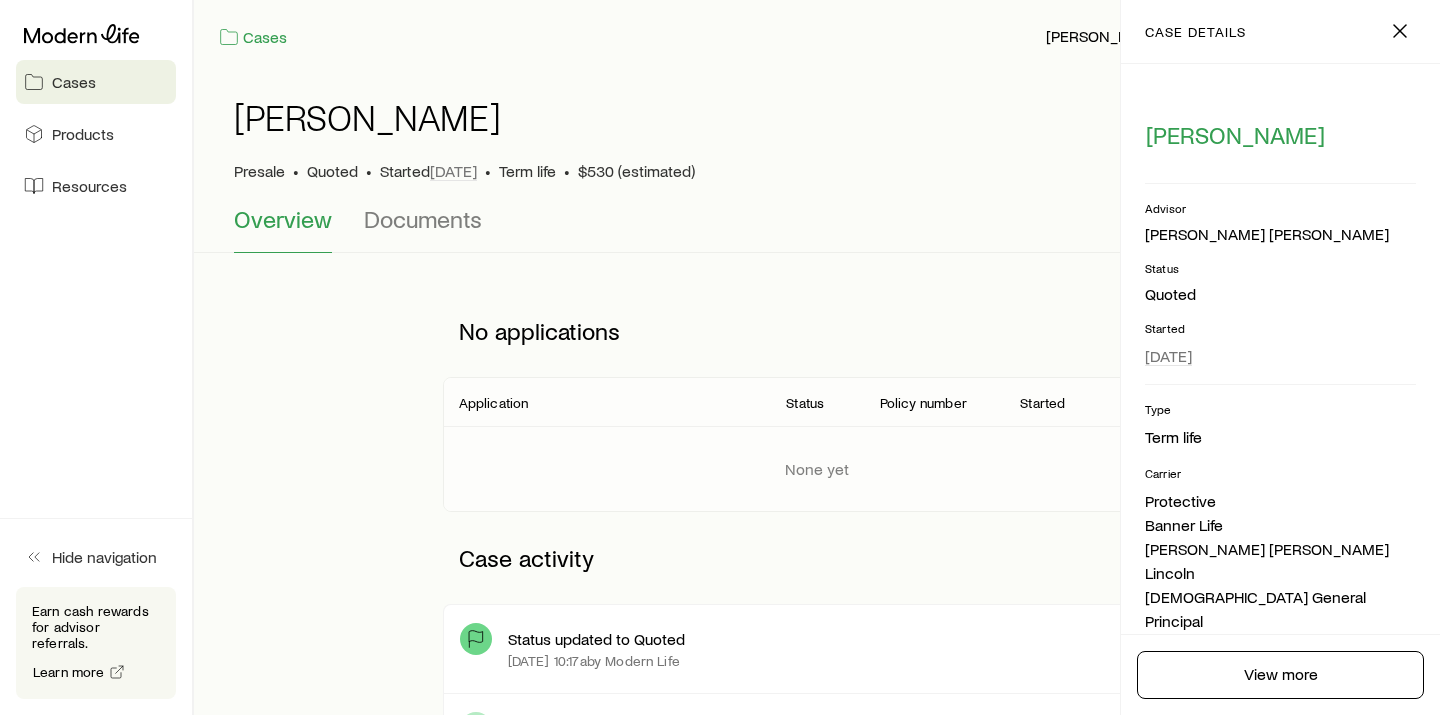 click on "[PERSON_NAME]" at bounding box center [817, 129] 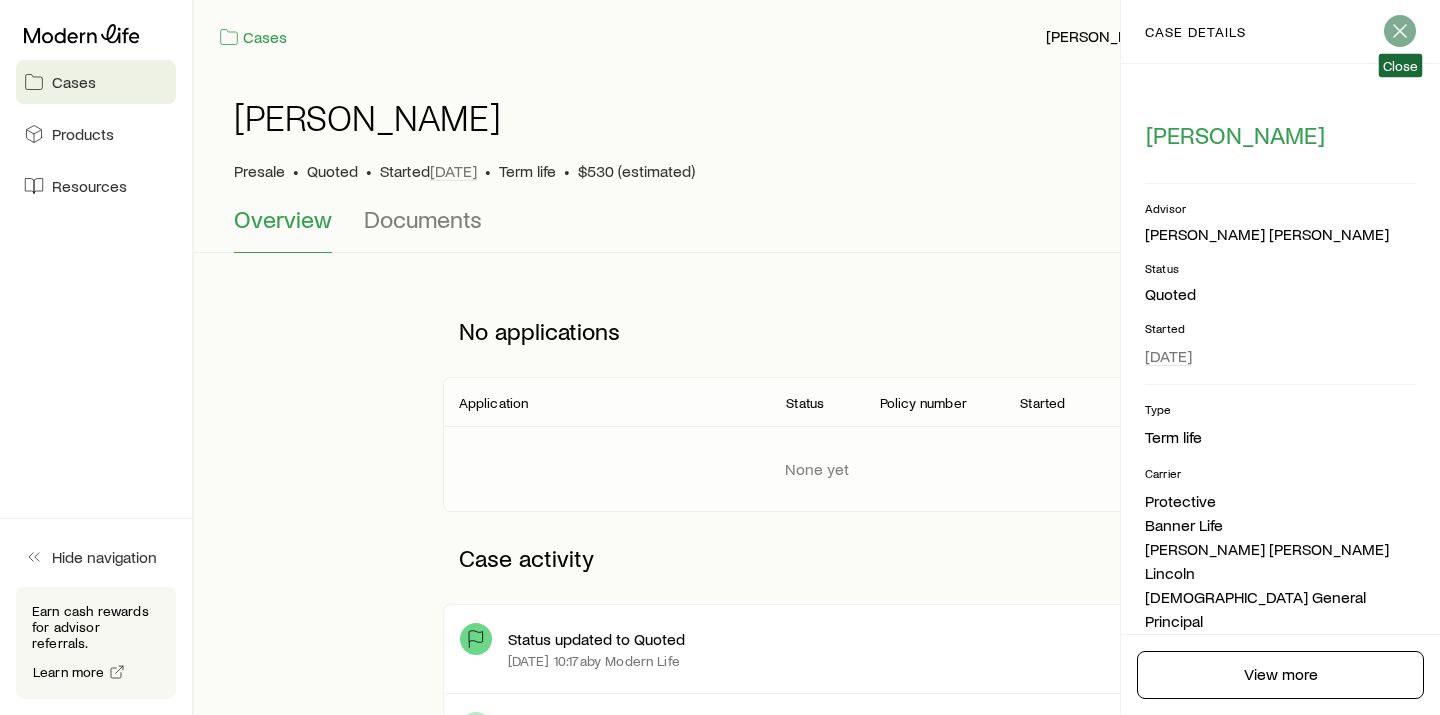 click 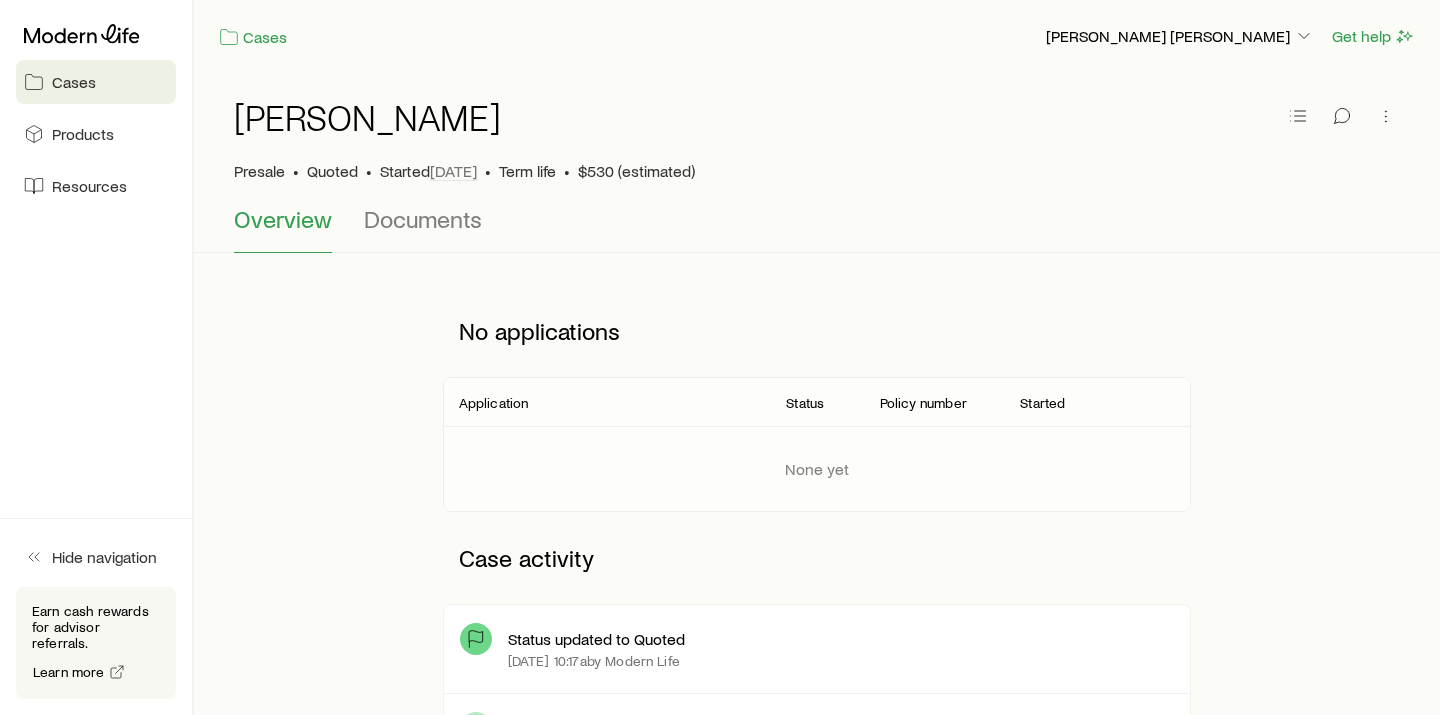 scroll, scrollTop: 0, scrollLeft: 0, axis: both 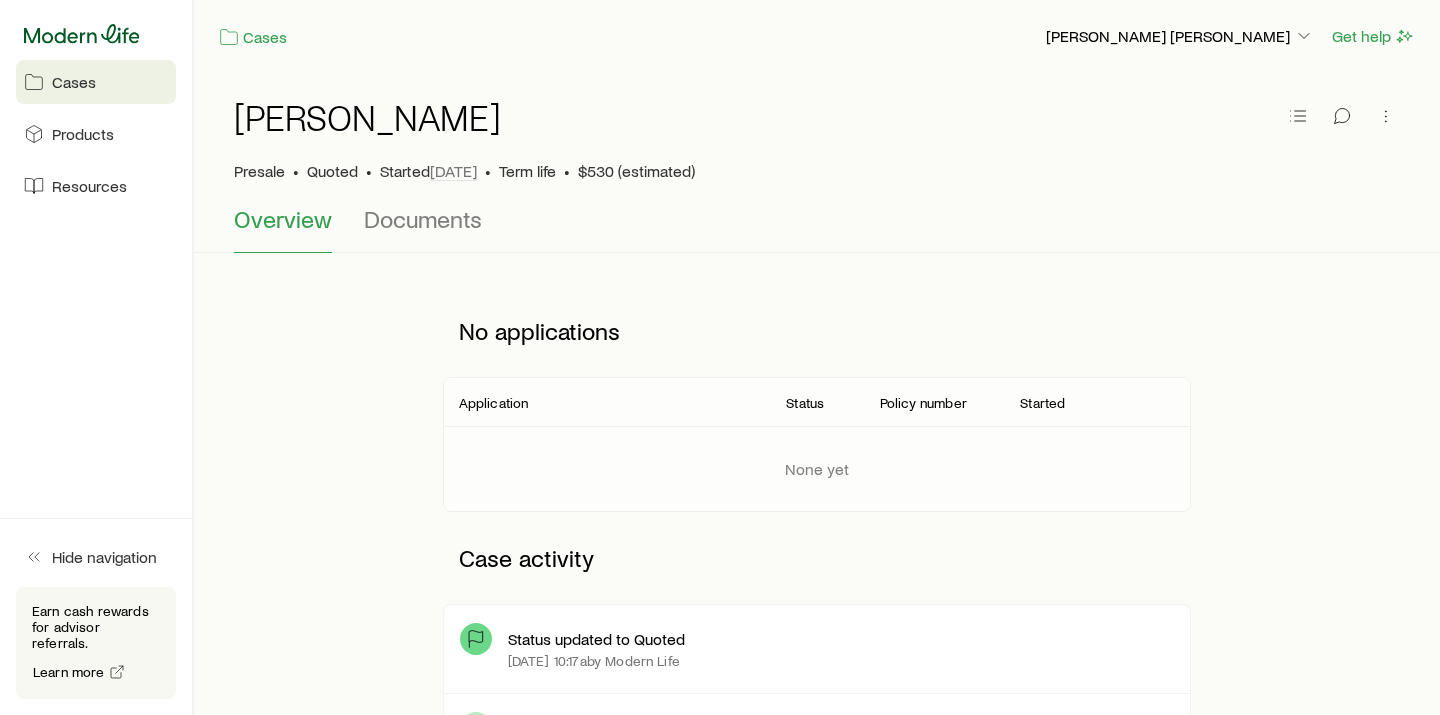 click 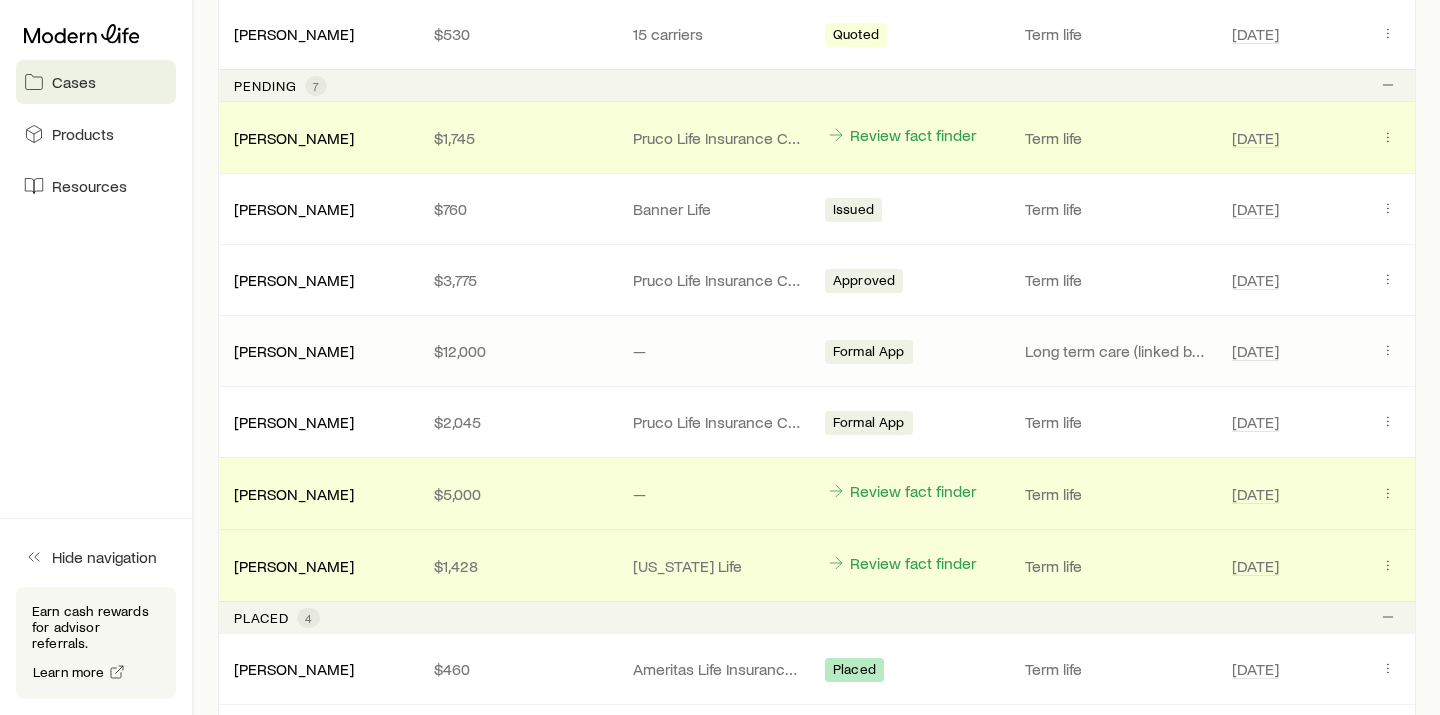 scroll, scrollTop: 469, scrollLeft: 0, axis: vertical 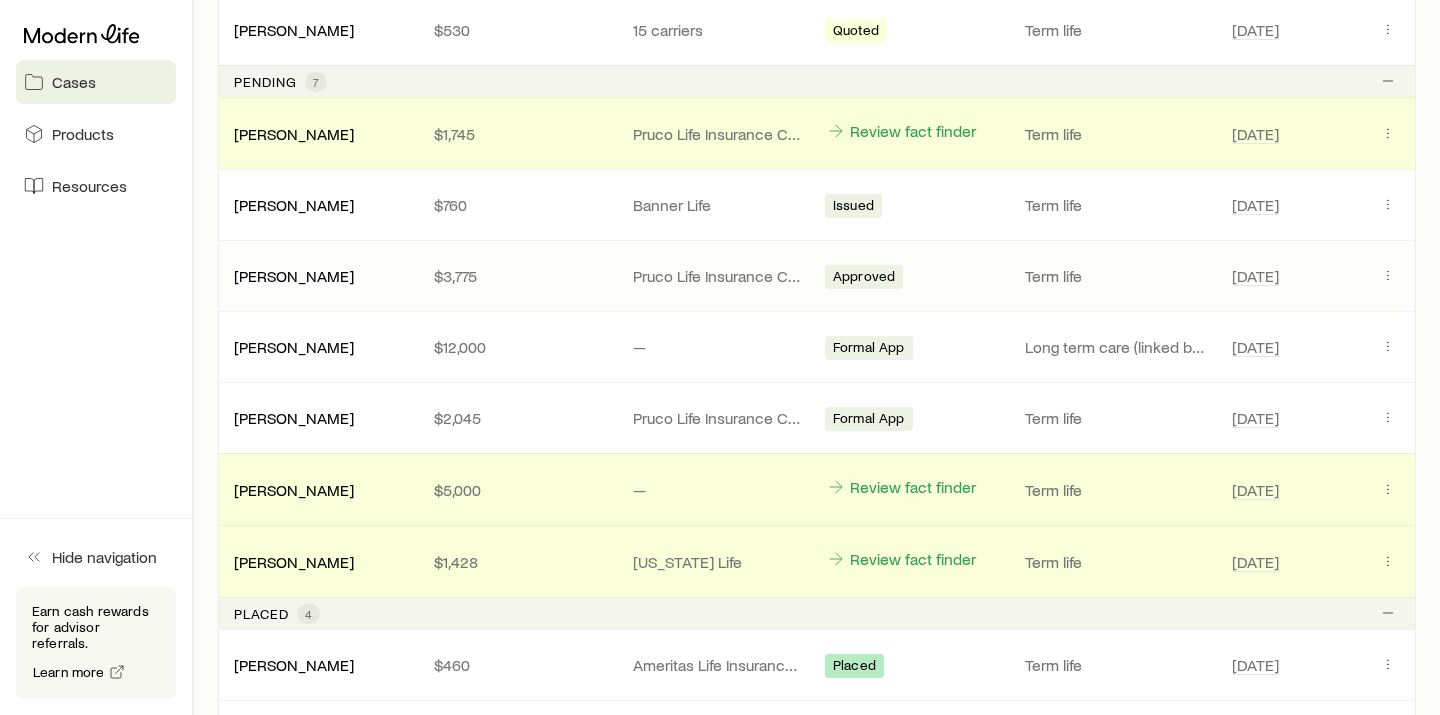 click on "$3,775" at bounding box center [518, 276] 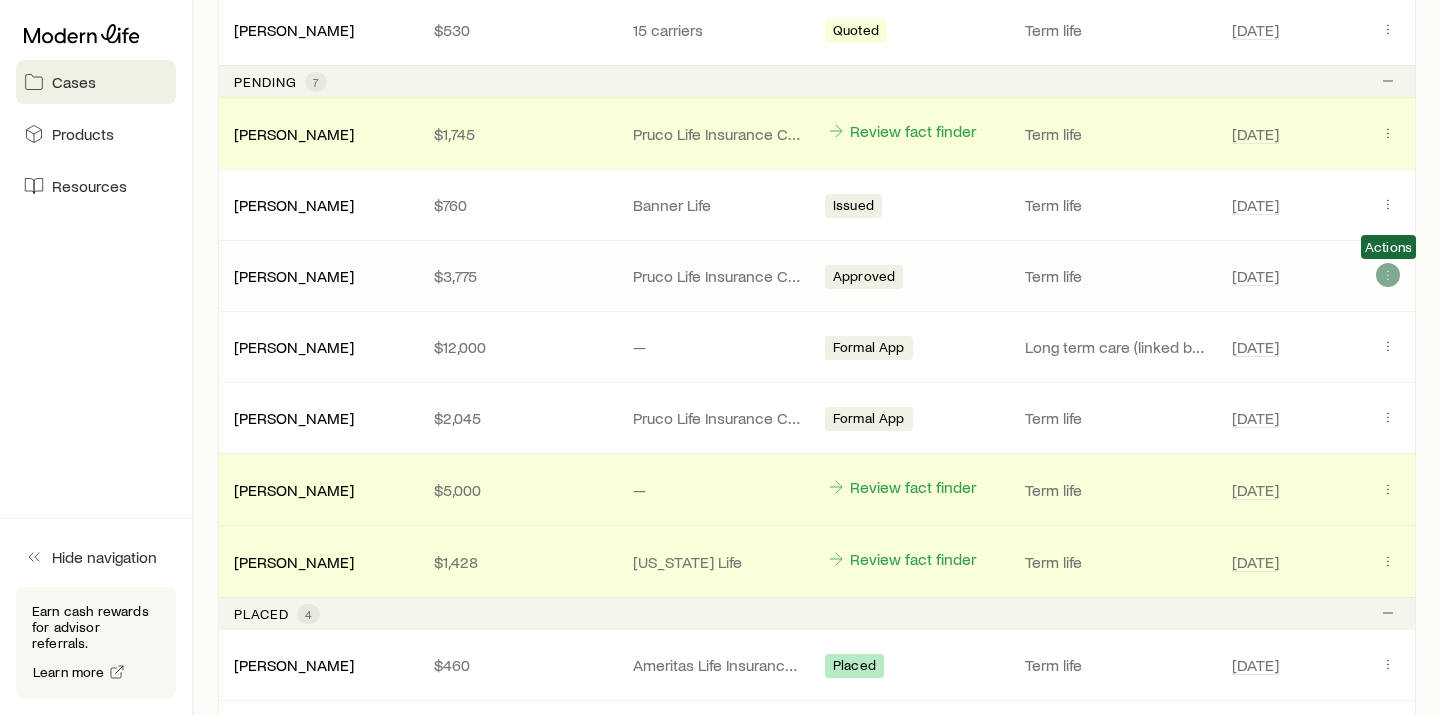 click 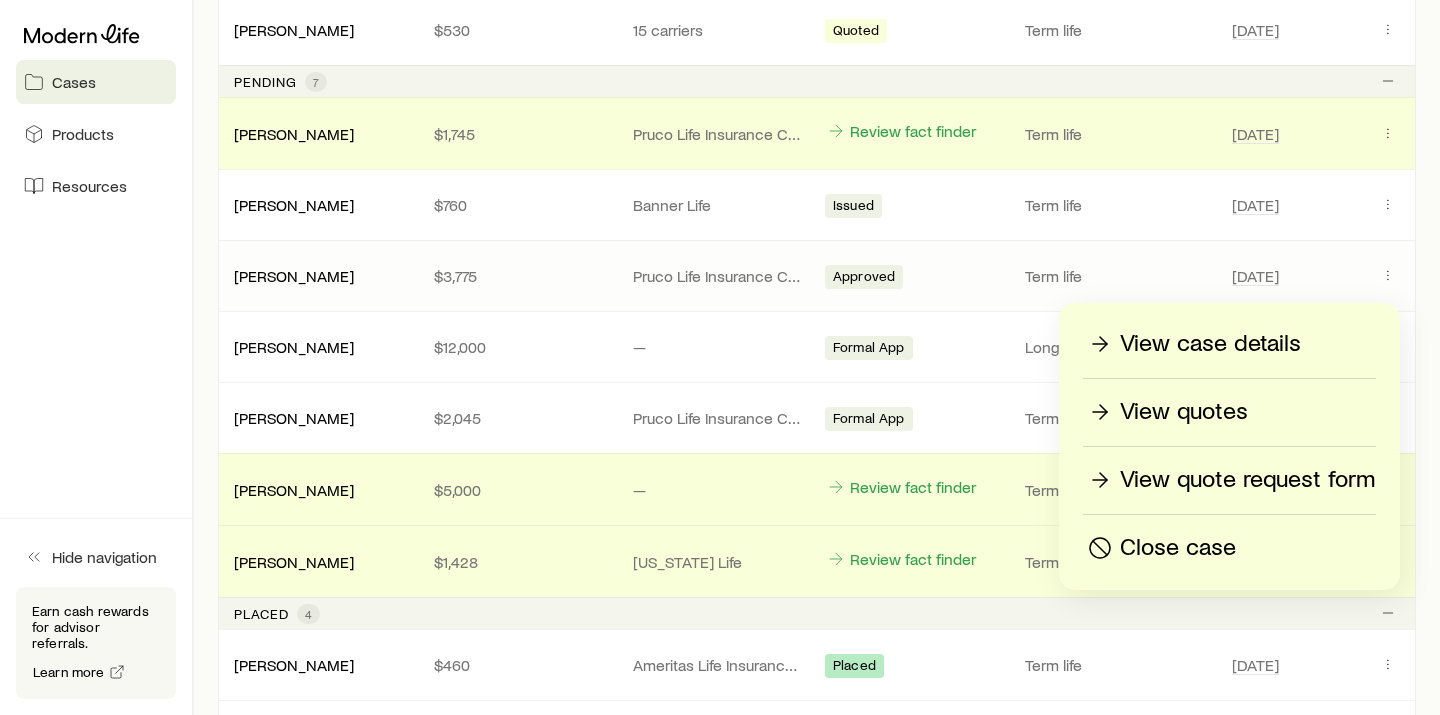 click on "View quotes" at bounding box center [1184, 412] 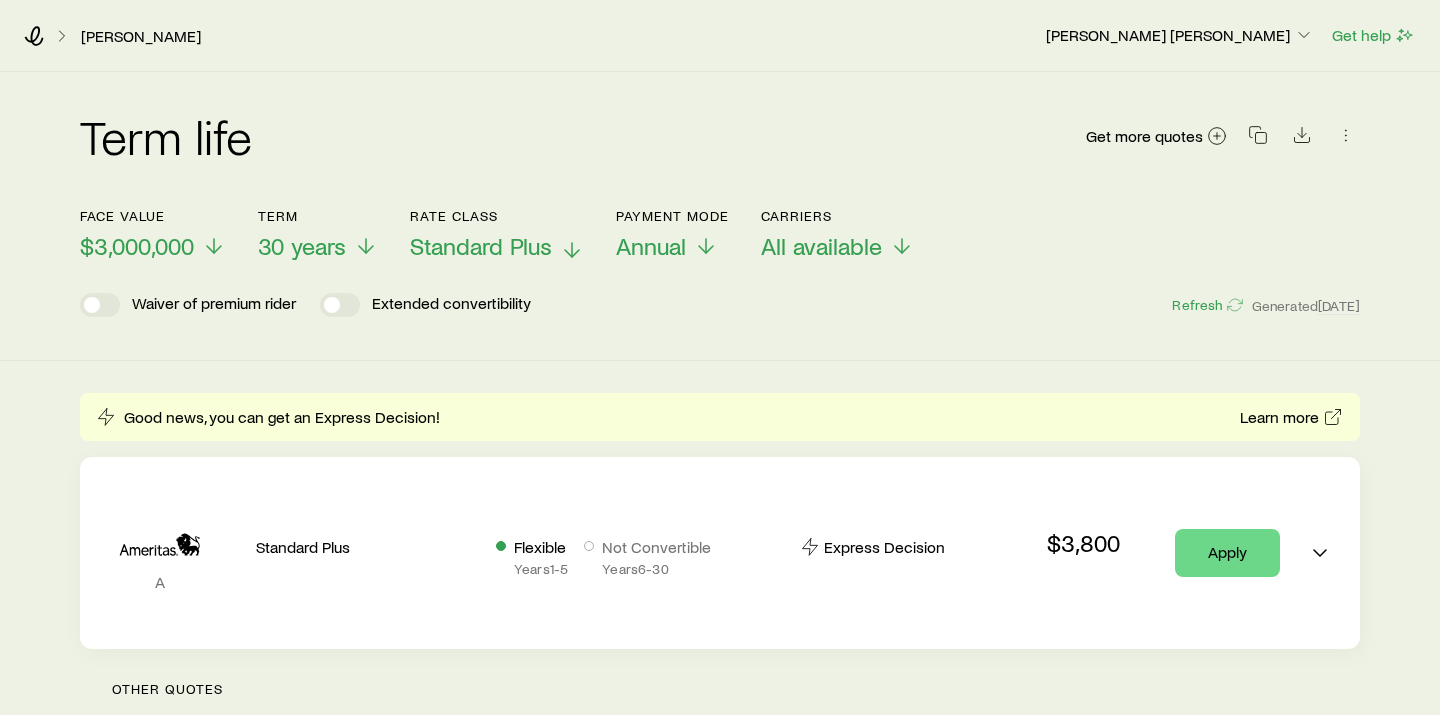 click on "Standard Plus" at bounding box center [497, 246] 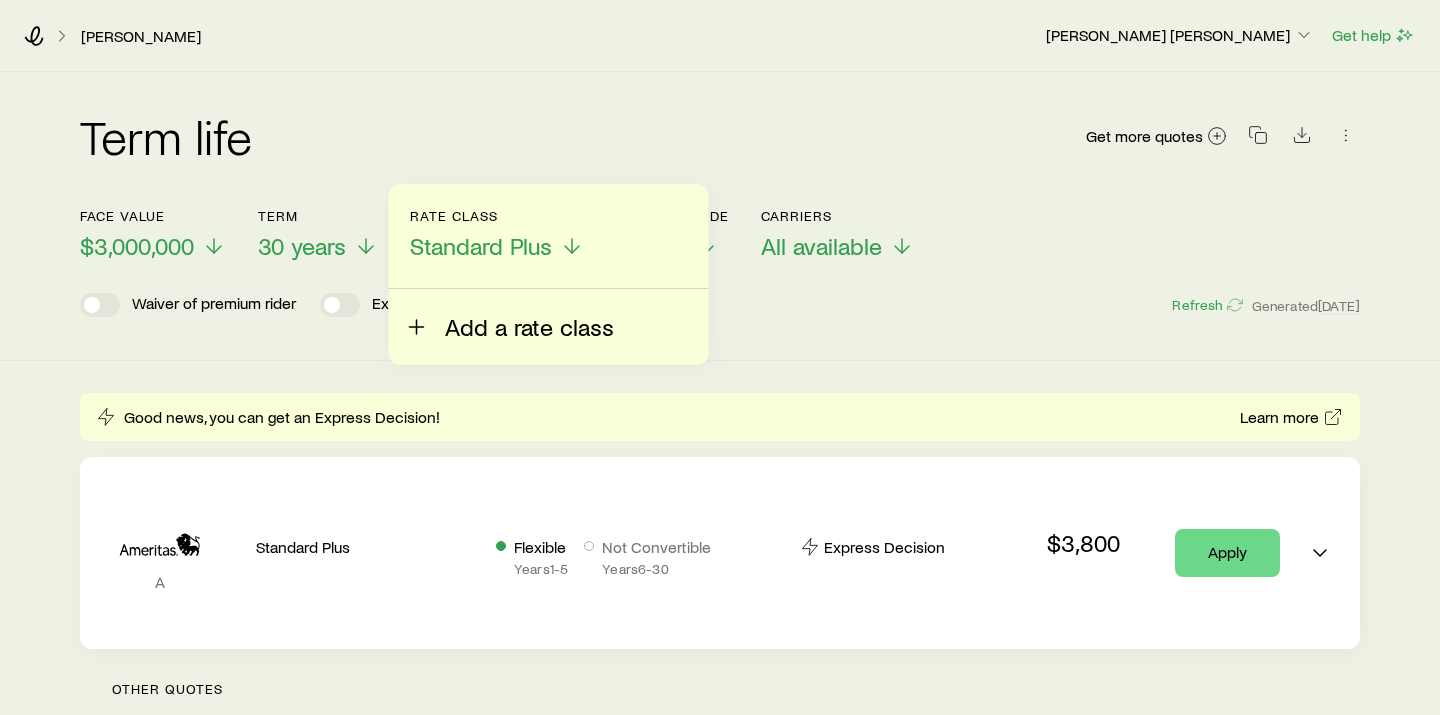 click on "Add a rate class" at bounding box center (529, 327) 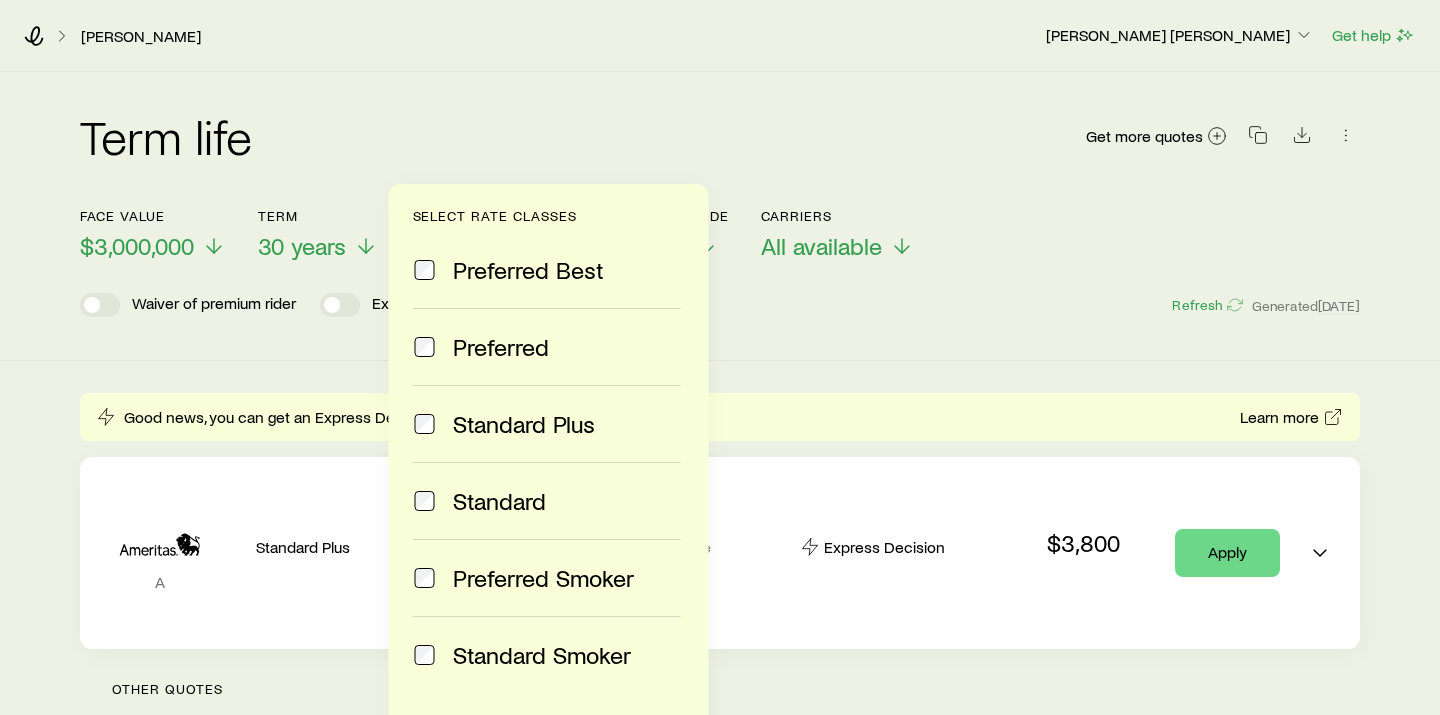 click on "Term life Get more quotes Face value $3,000,000 Term 30 years Rate Class Standard Plus Select rate classes Preferred Best Preferred Standard Plus Standard Preferred Smoker Standard Smoker Table rating Select a table rating Done Payment Mode Annual Carriers All available Waiver of premium rider Extended convertibility Refresh Generated  [DATE]" at bounding box center [720, 200] 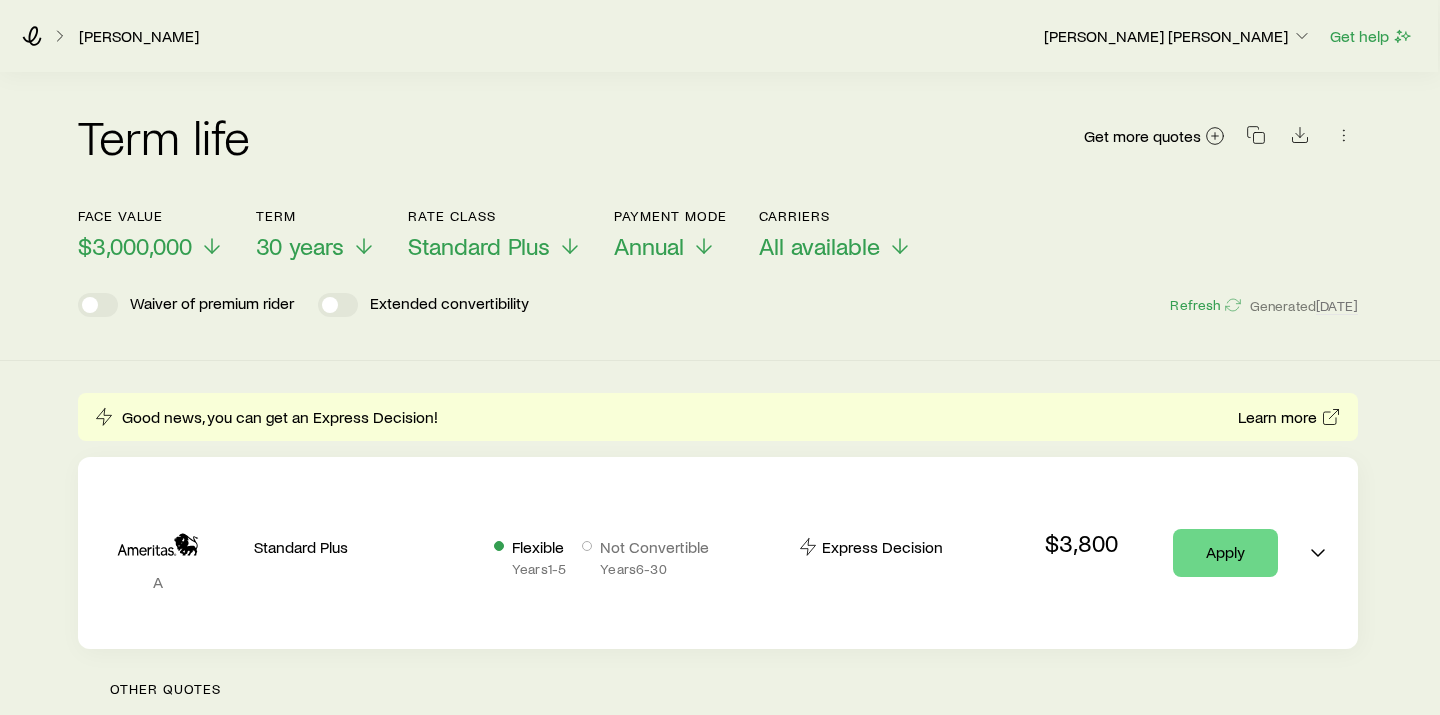 scroll, scrollTop: 0, scrollLeft: 2, axis: horizontal 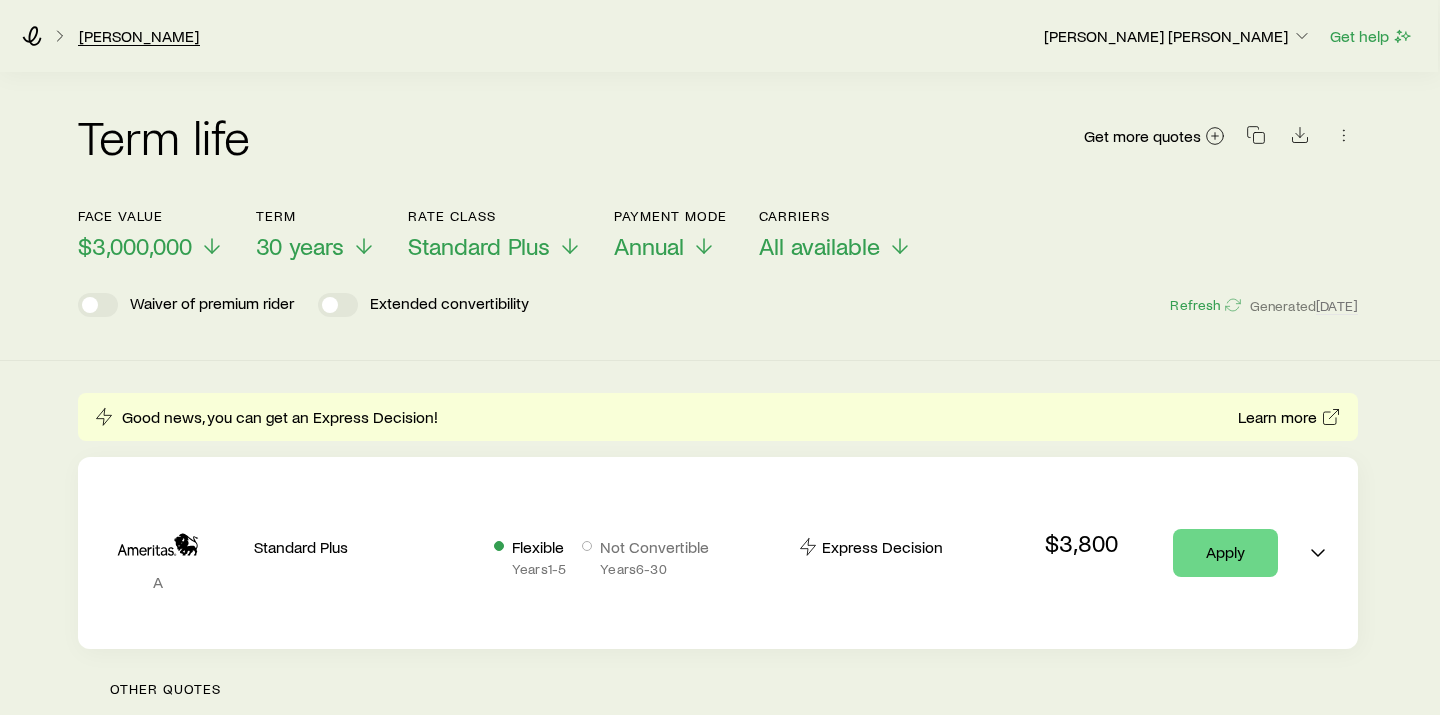 click on "[PERSON_NAME]" at bounding box center [139, 36] 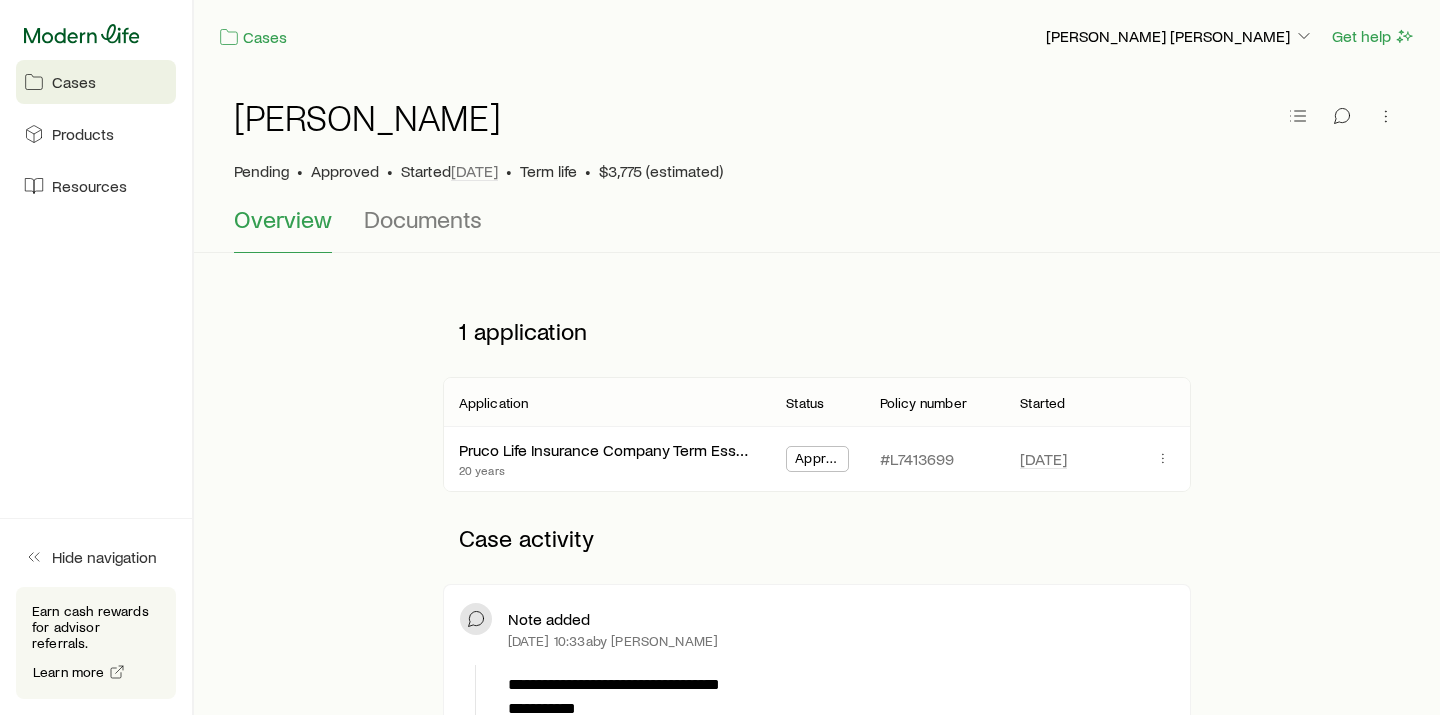 click 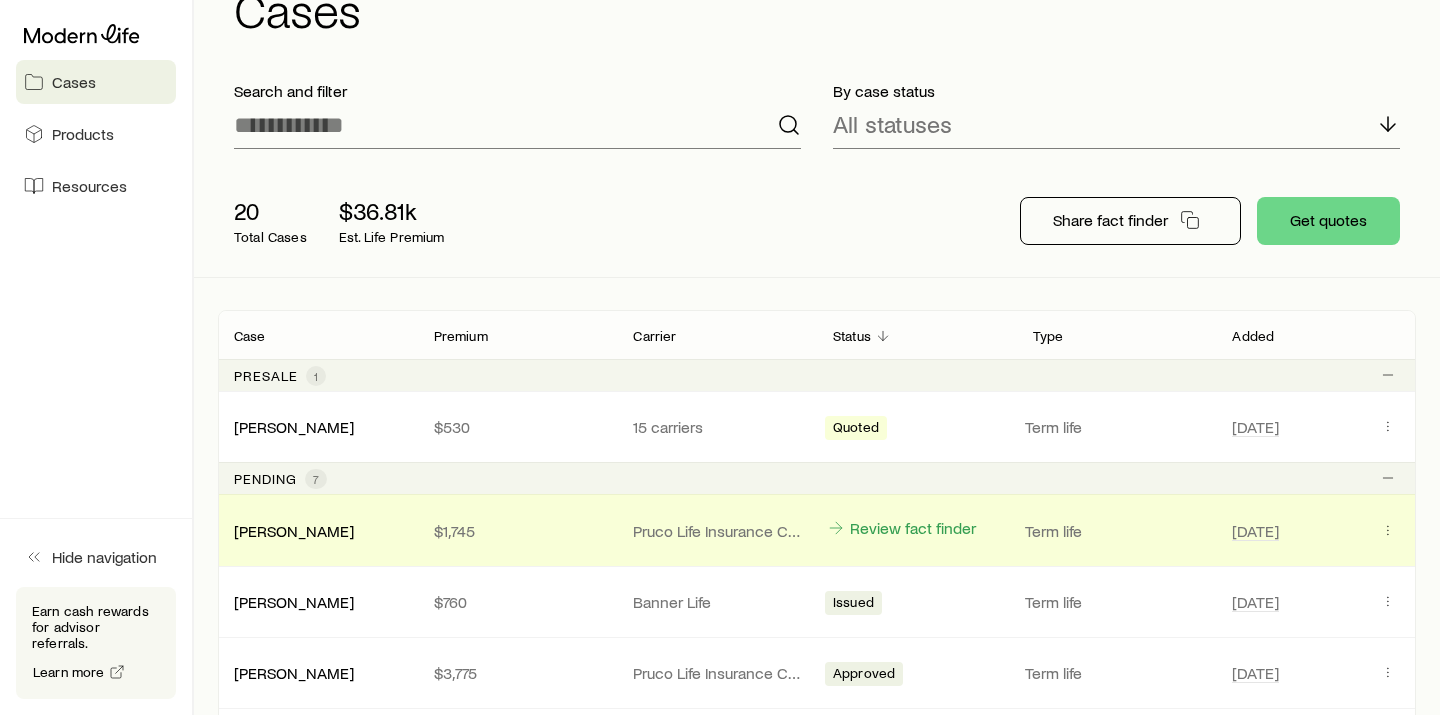 scroll, scrollTop: 82, scrollLeft: 0, axis: vertical 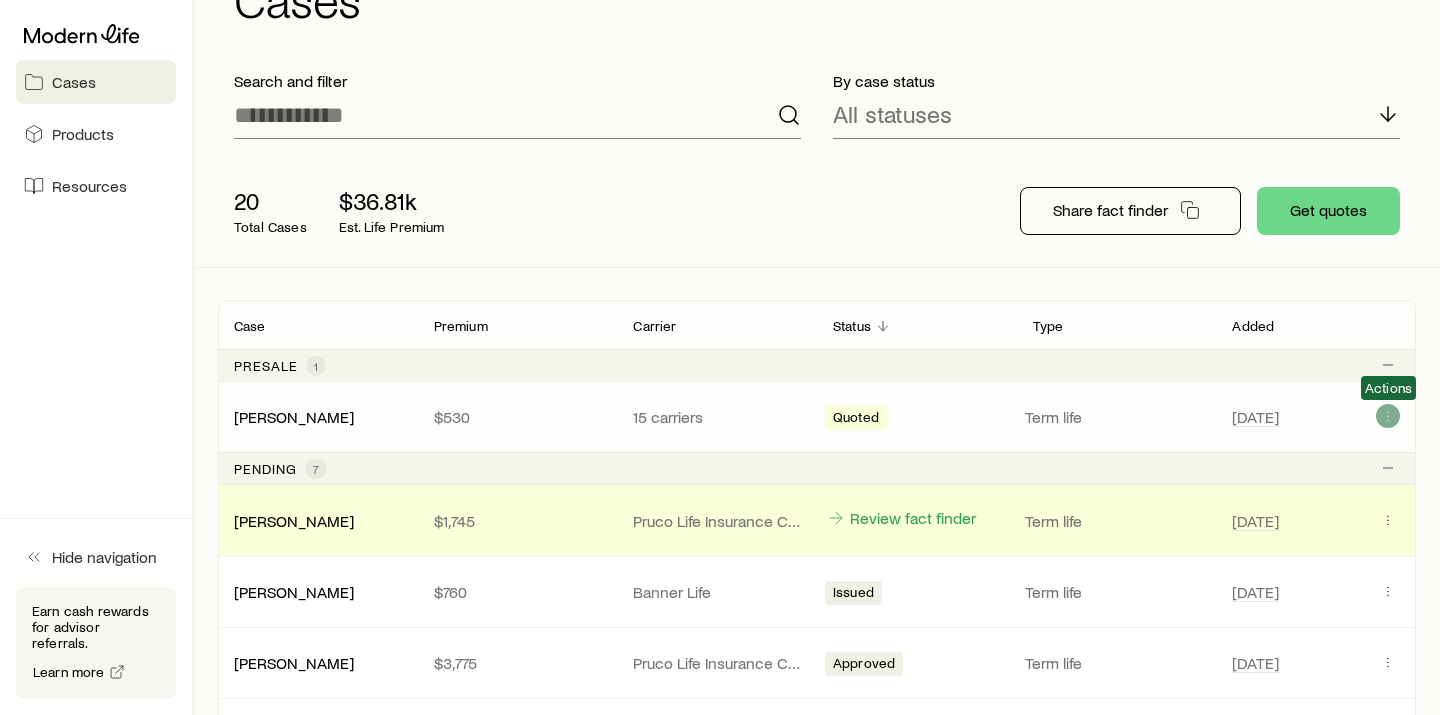 click 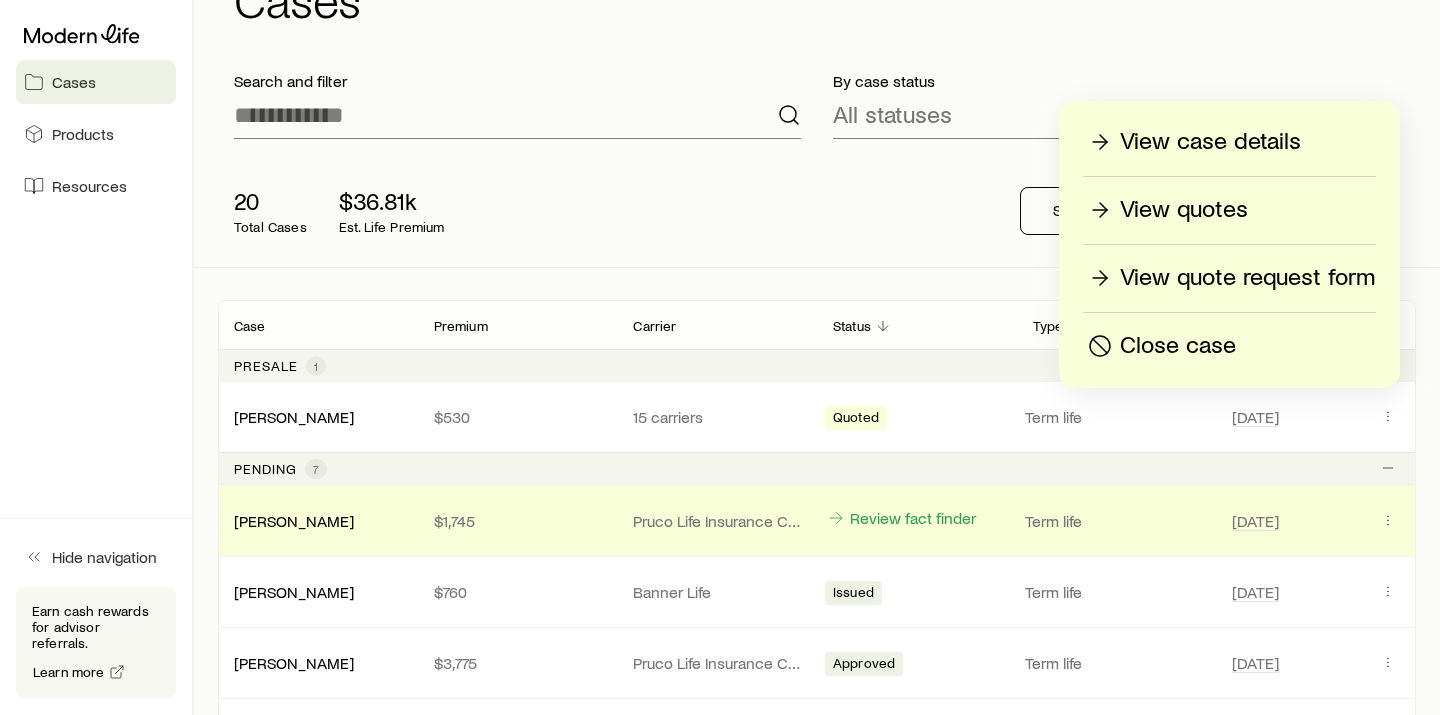 click on "View case details" at bounding box center (1210, 142) 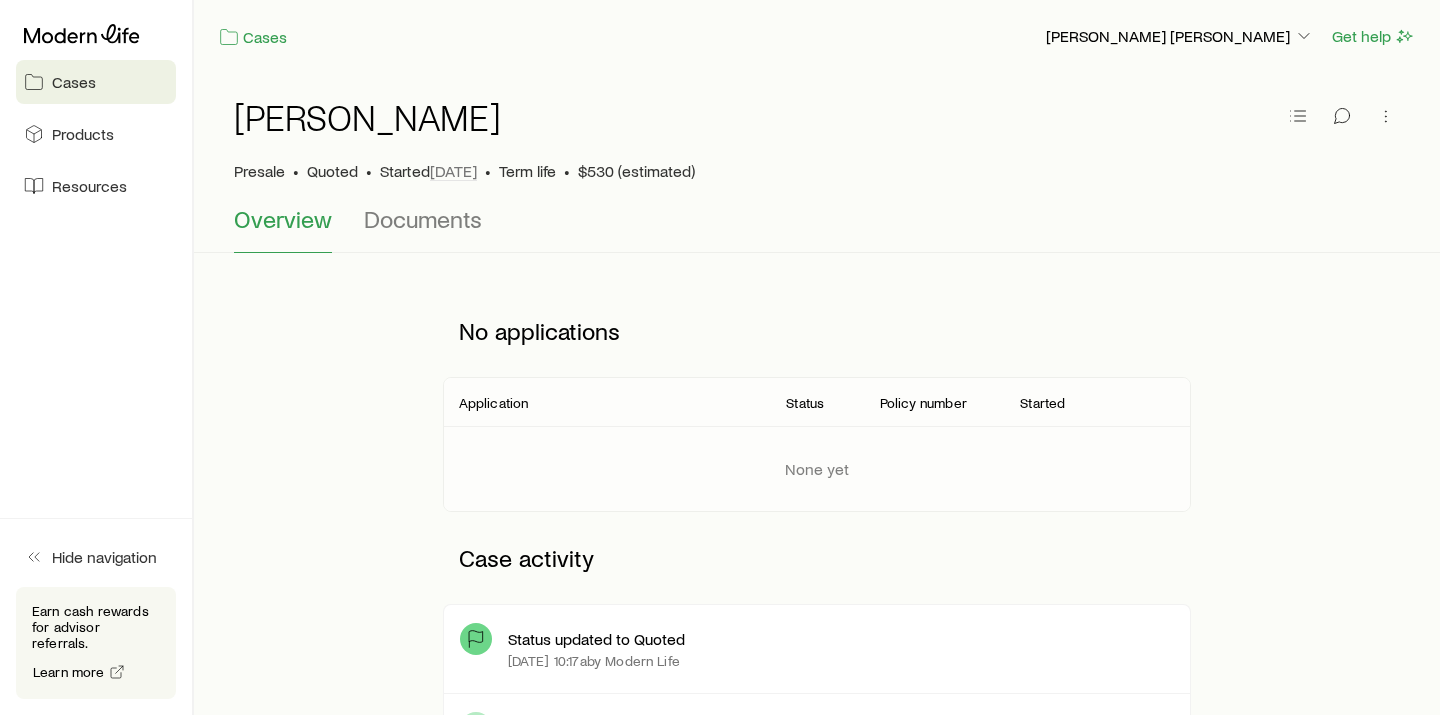 scroll, scrollTop: 0, scrollLeft: 0, axis: both 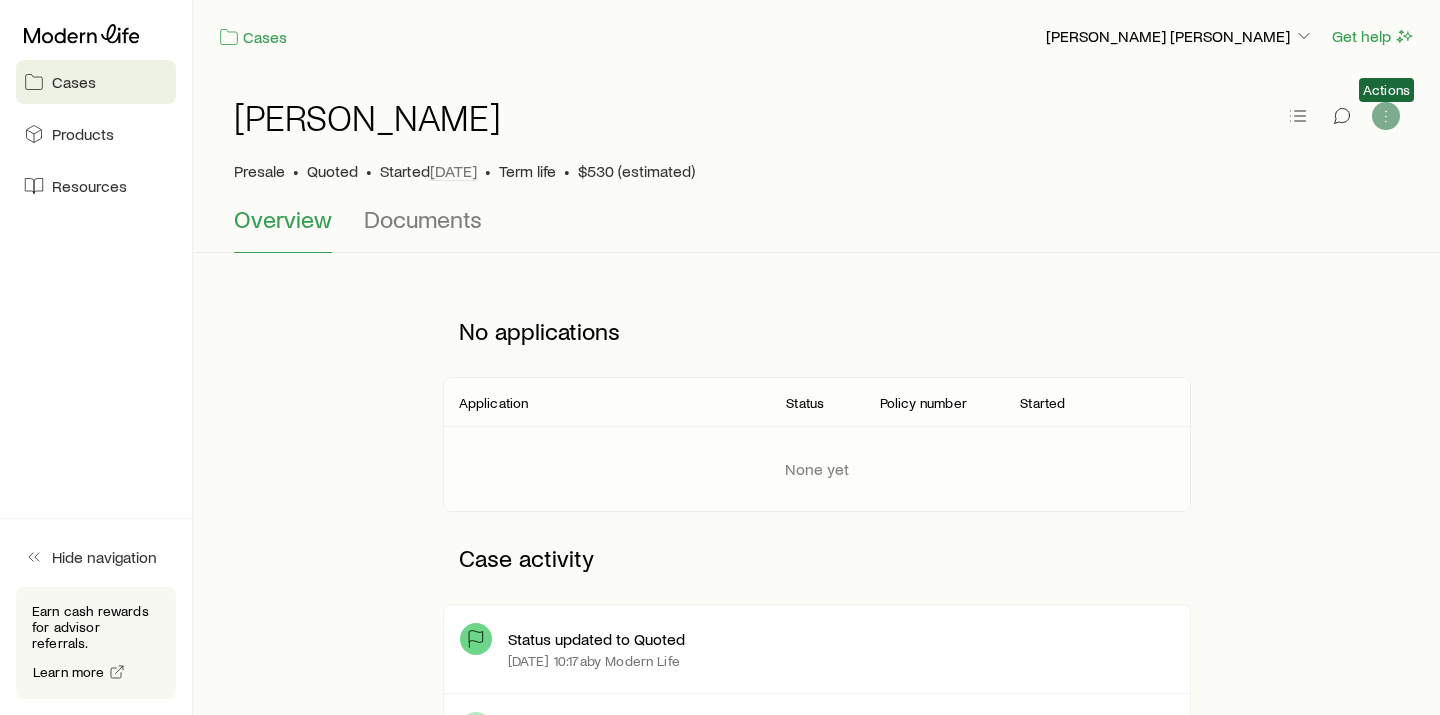 click 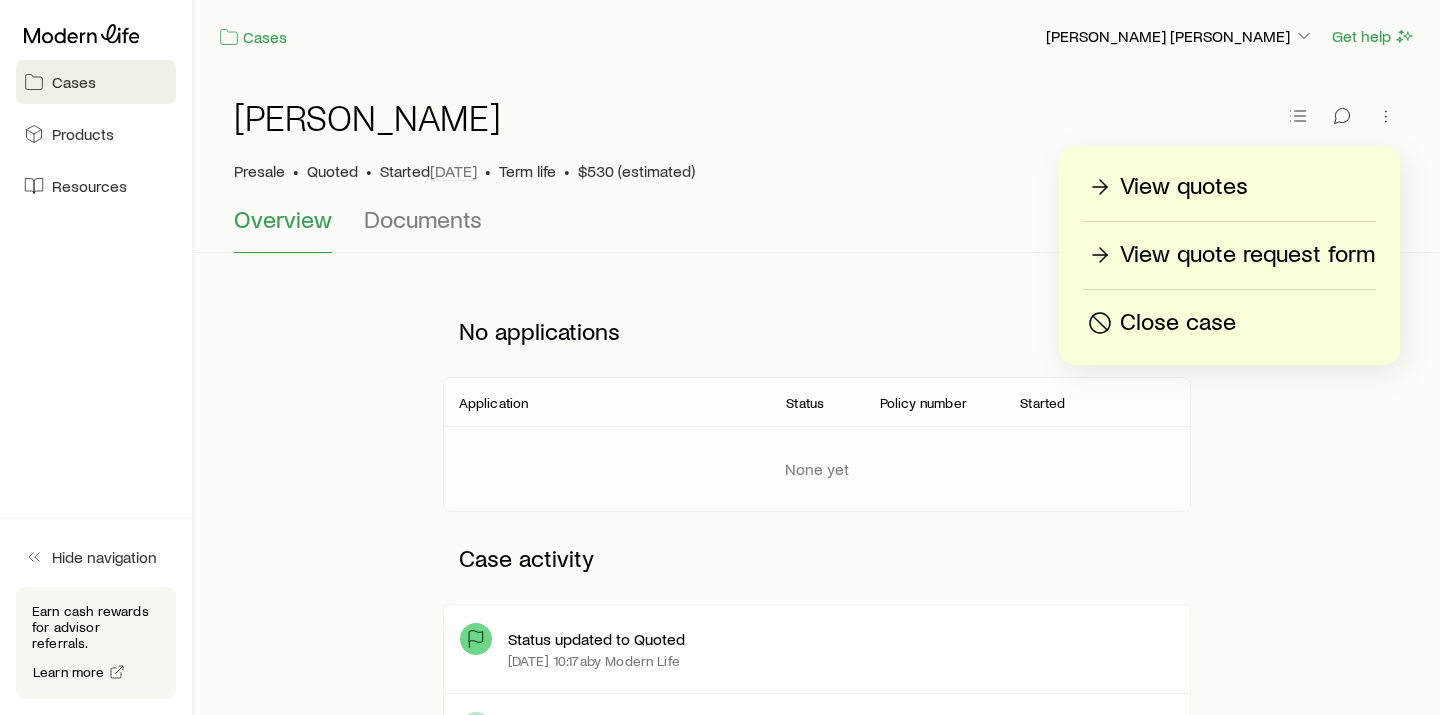 click on "View quotes" at bounding box center [1184, 187] 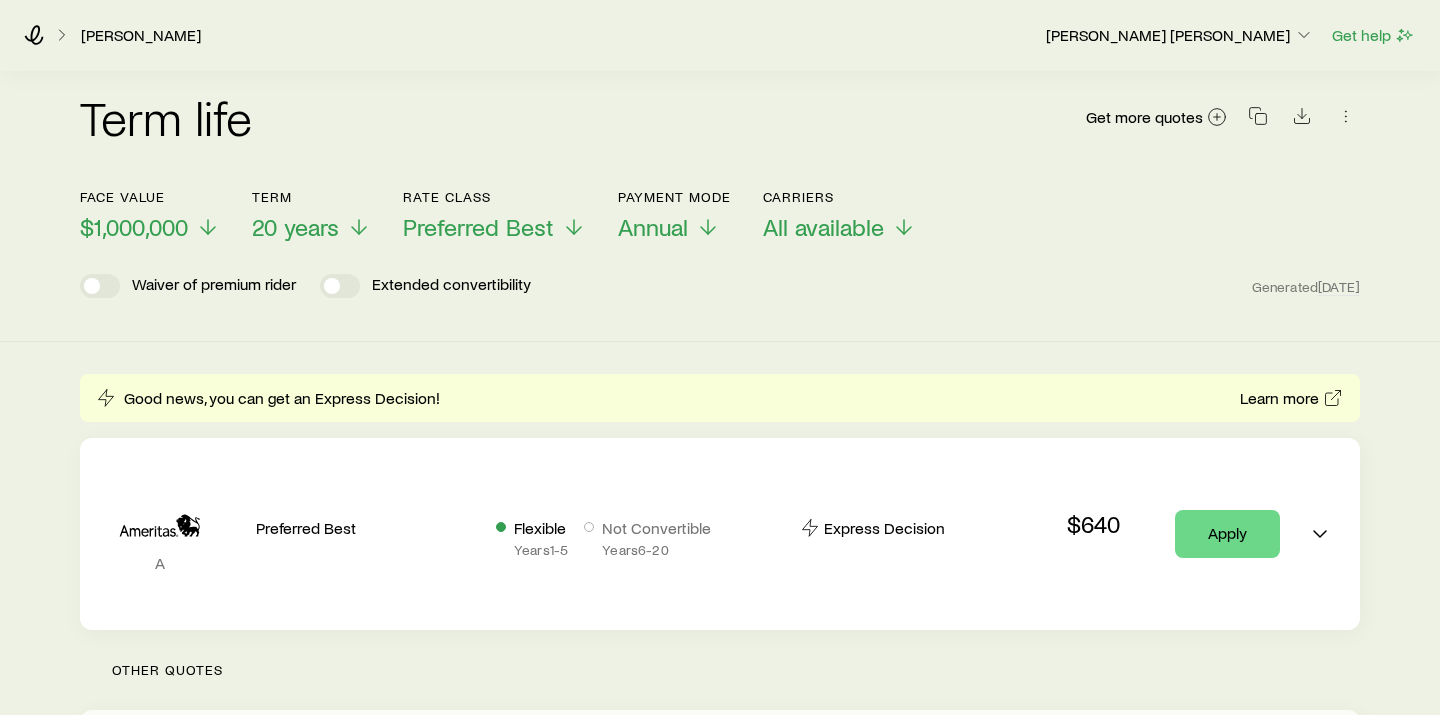 scroll, scrollTop: 16, scrollLeft: 0, axis: vertical 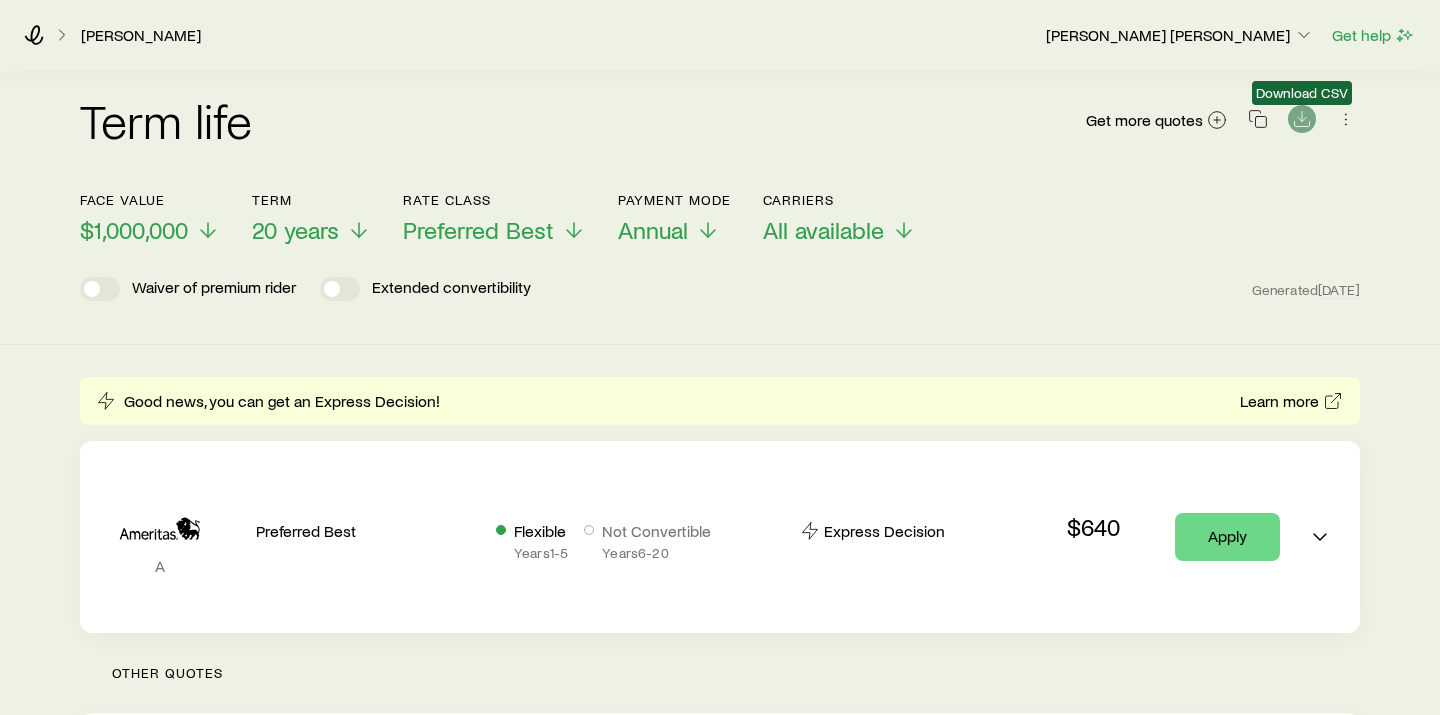 click 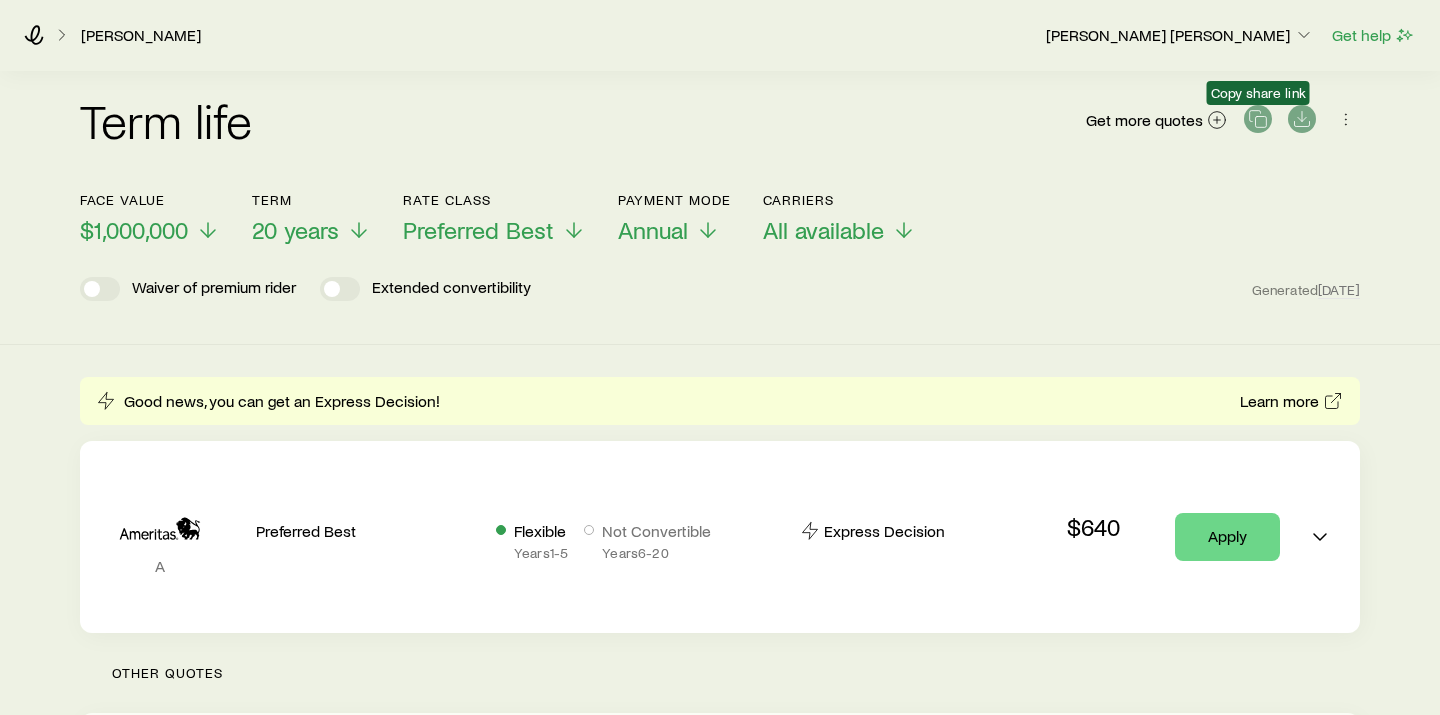 click 